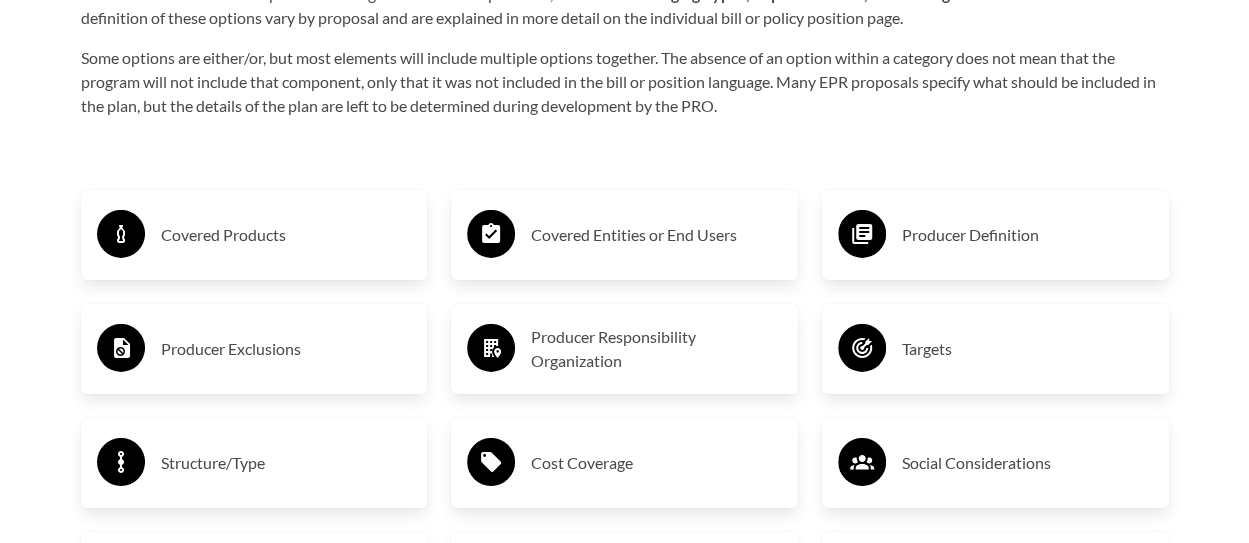 scroll, scrollTop: 3125, scrollLeft: 0, axis: vertical 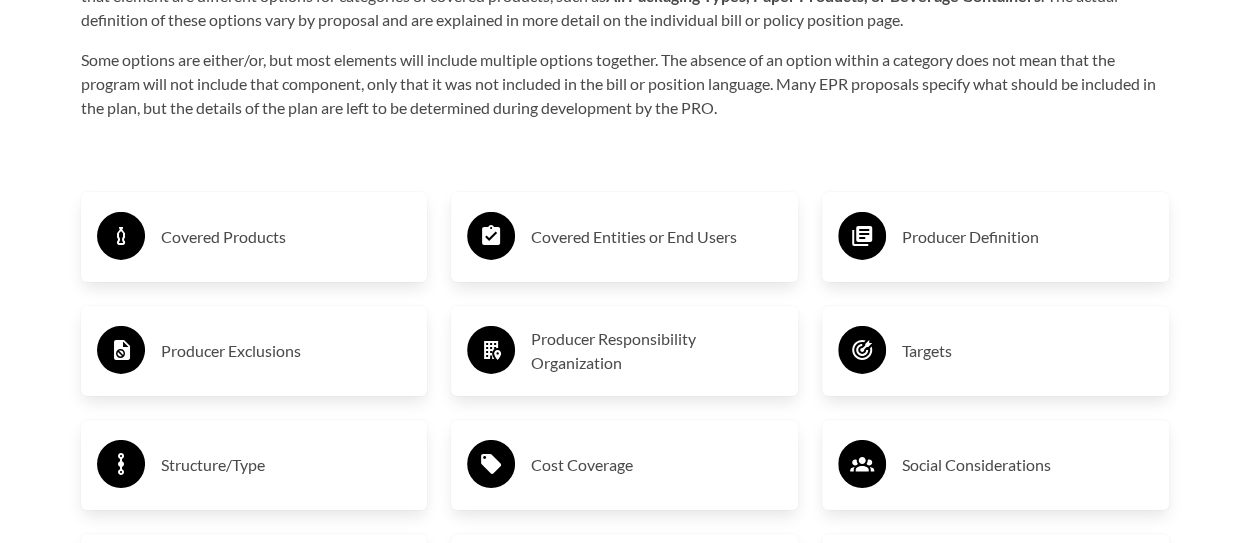click on "Producer Definition" at bounding box center (1027, 237) 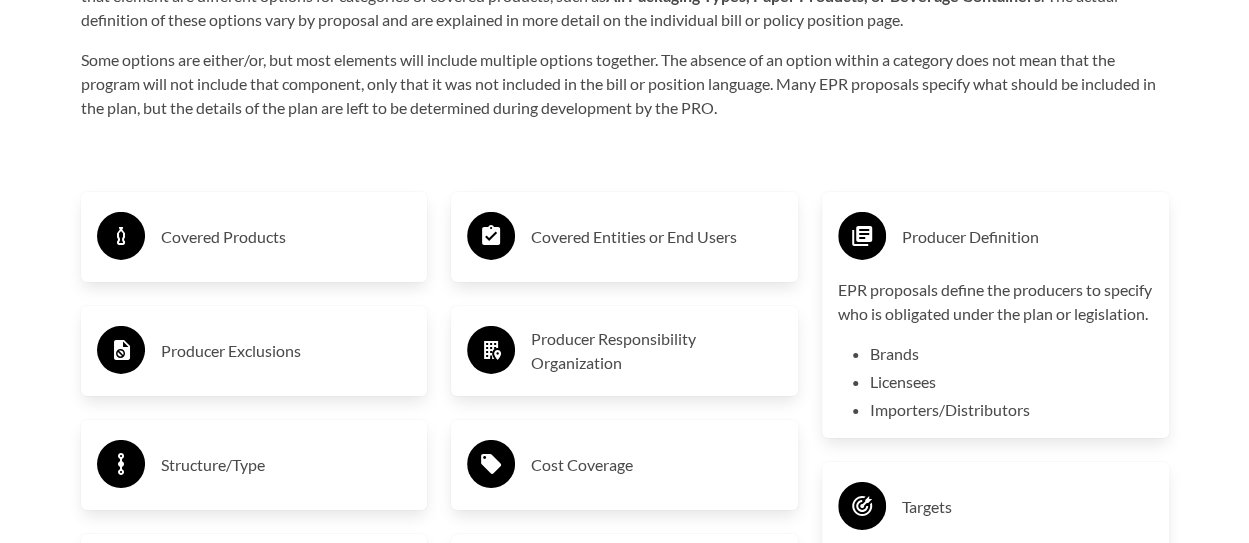 click on "EPR proposals define the producers to specify who is obligated under the plan or legislation." at bounding box center (995, 302) 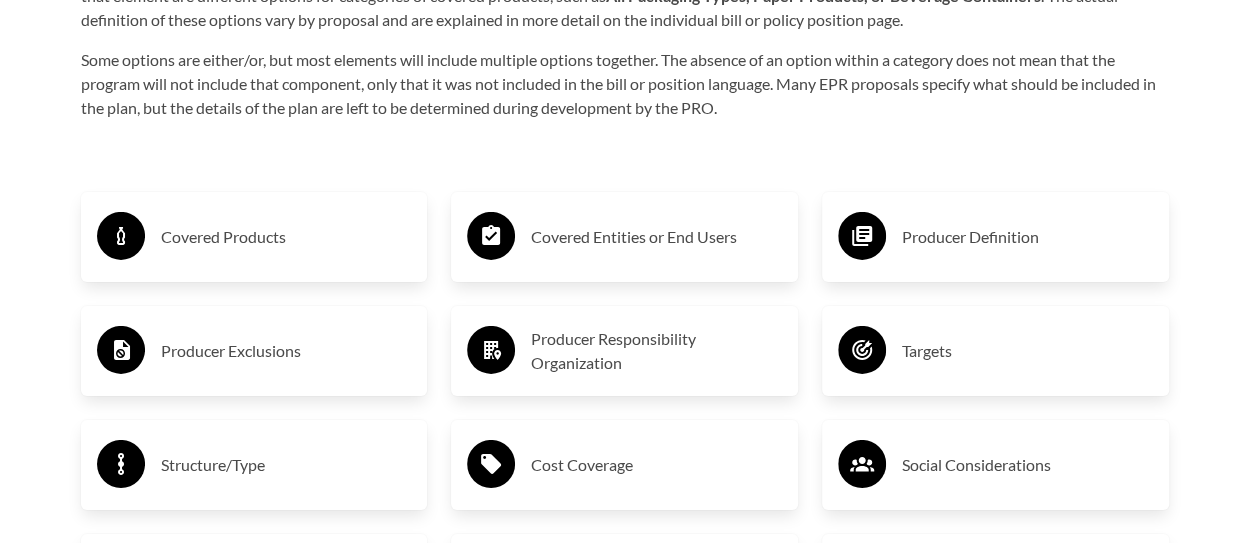 click on "Producer Definition" at bounding box center [995, 237] 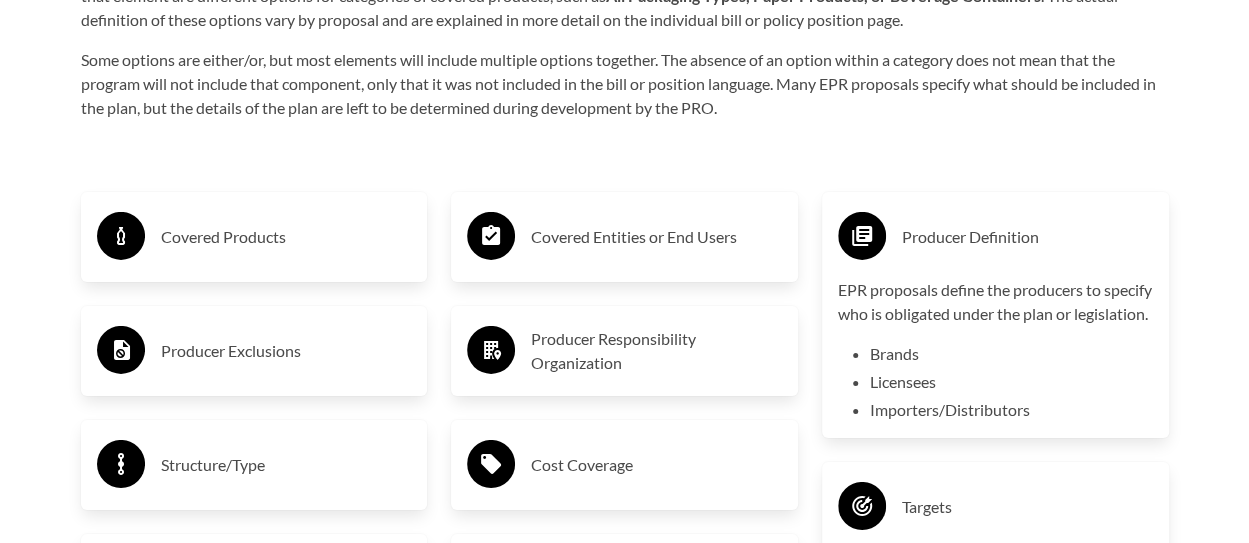 click on "Importers/Distributors" at bounding box center (1011, 410) 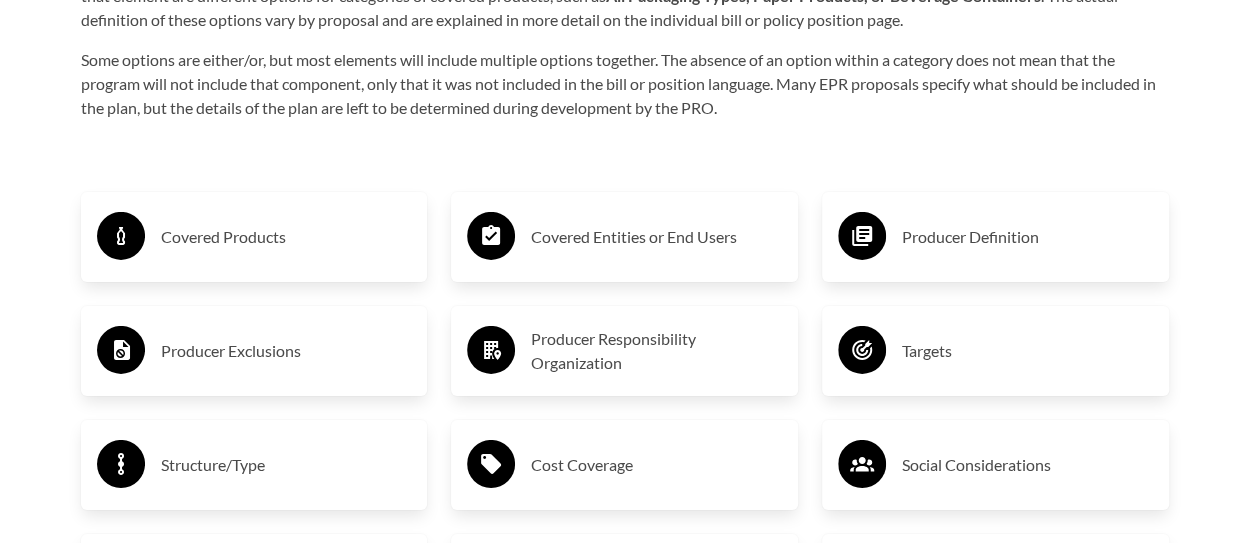 click on "Targets" at bounding box center [1027, 351] 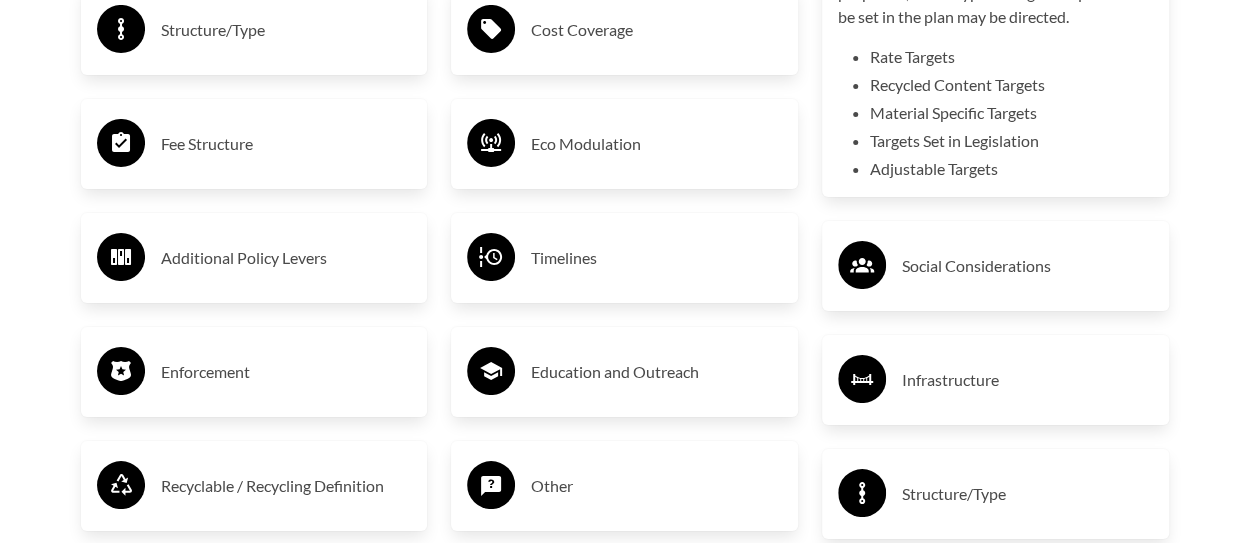 scroll, scrollTop: 3625, scrollLeft: 0, axis: vertical 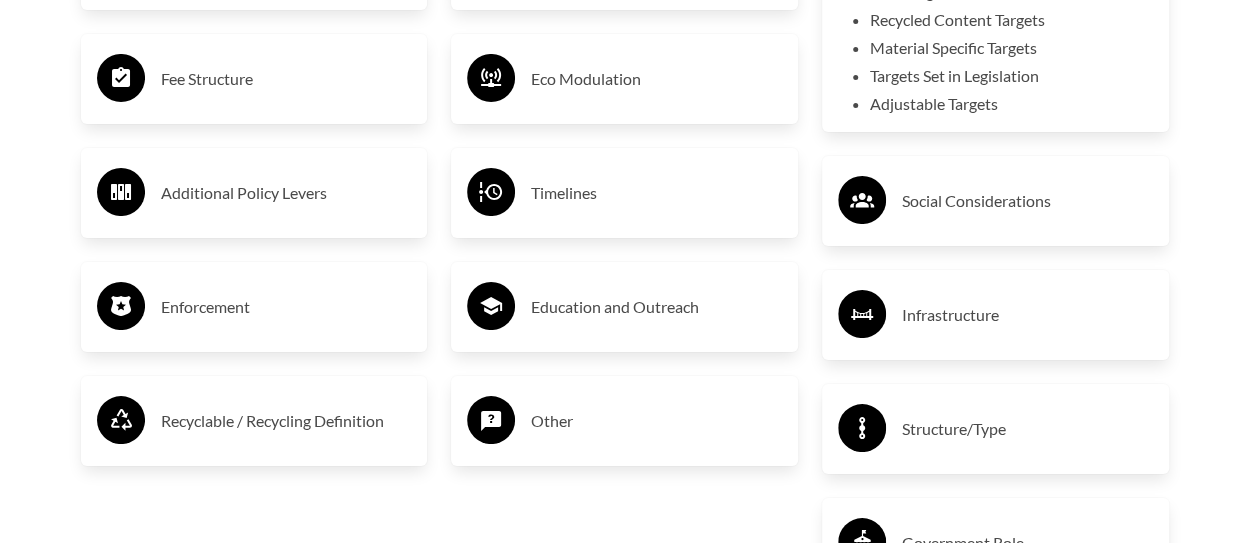 click on "Social Considerations" at bounding box center [1027, 201] 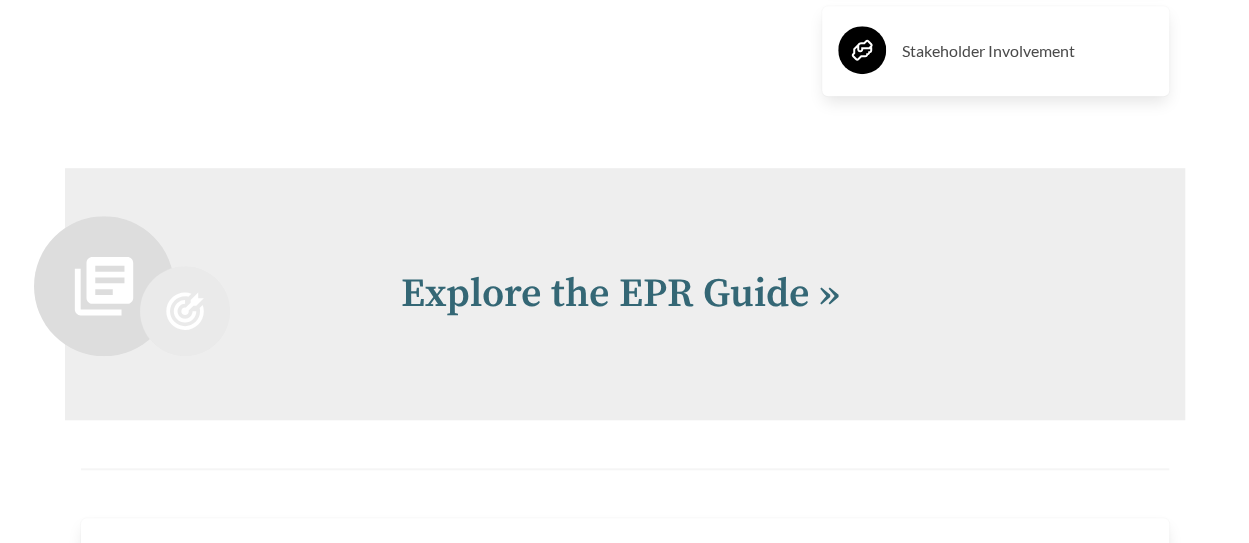 scroll, scrollTop: 4625, scrollLeft: 0, axis: vertical 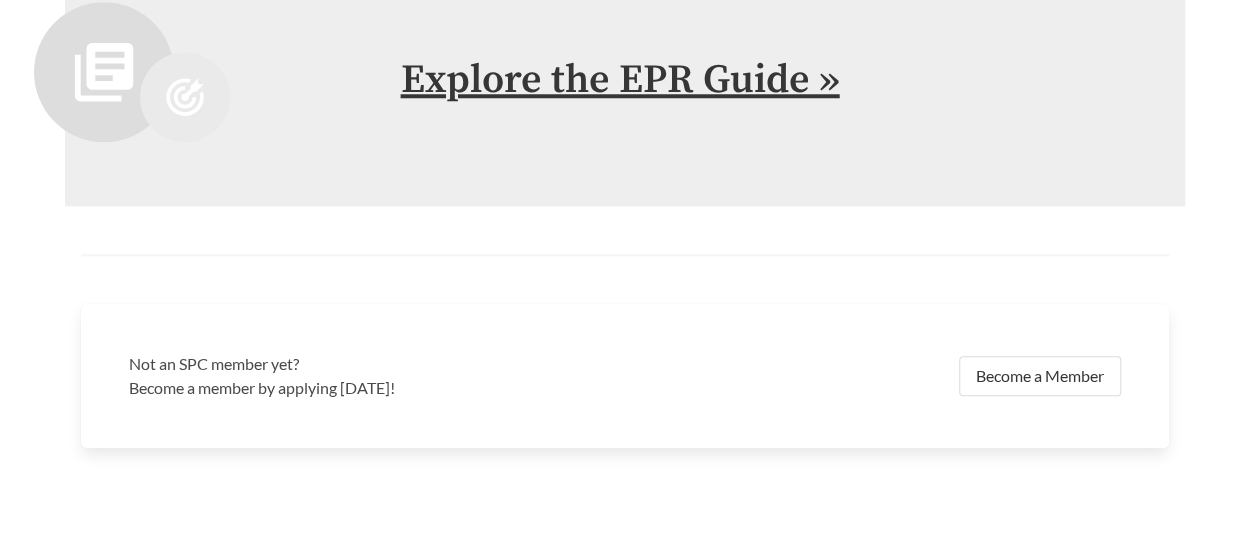 click on "Explore the EPR Guide »" at bounding box center (620, 80) 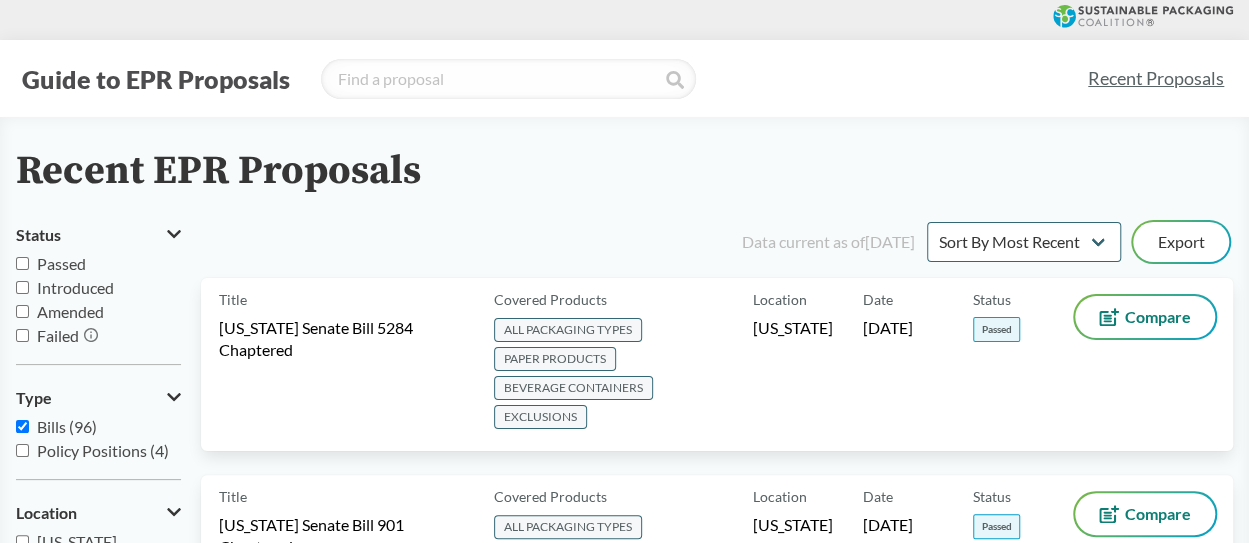 click on "Introduced" at bounding box center [22, 287] 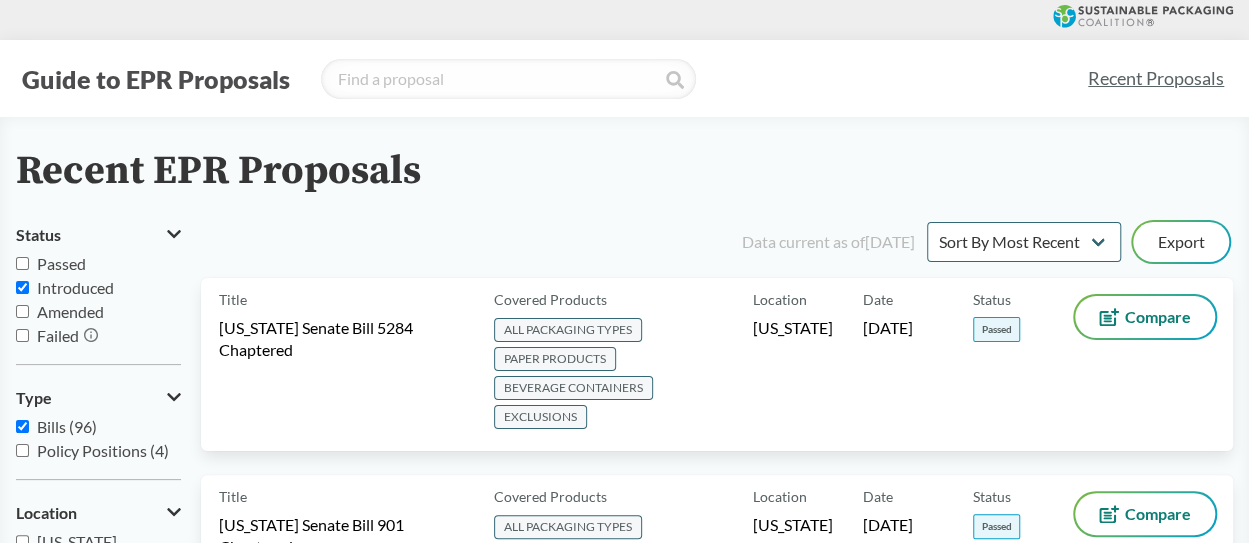 checkbox on "true" 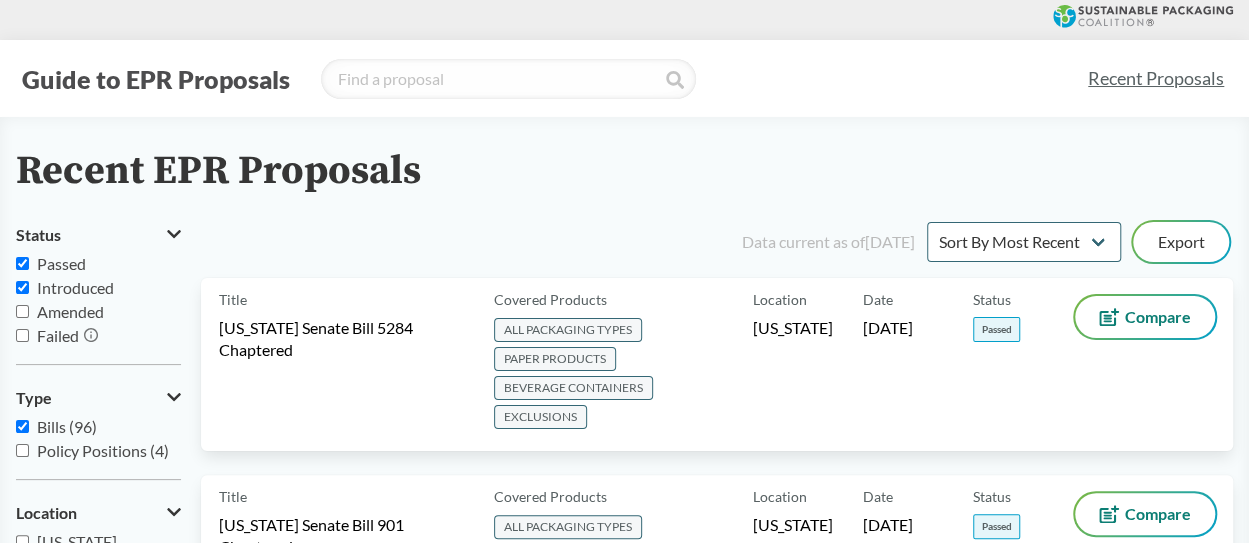 checkbox on "true" 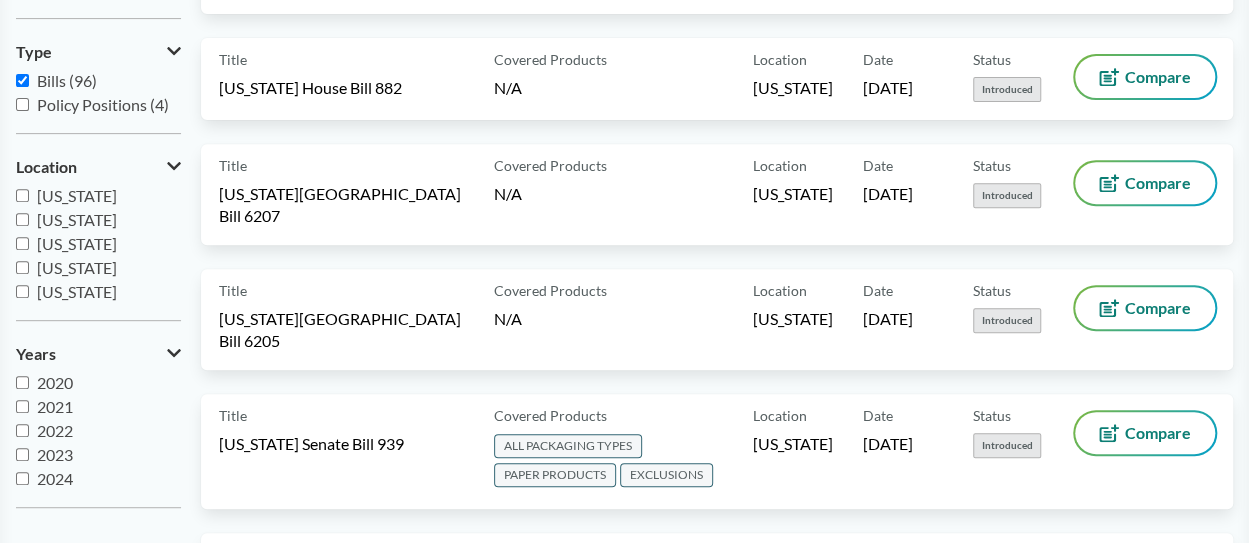 scroll, scrollTop: 500, scrollLeft: 0, axis: vertical 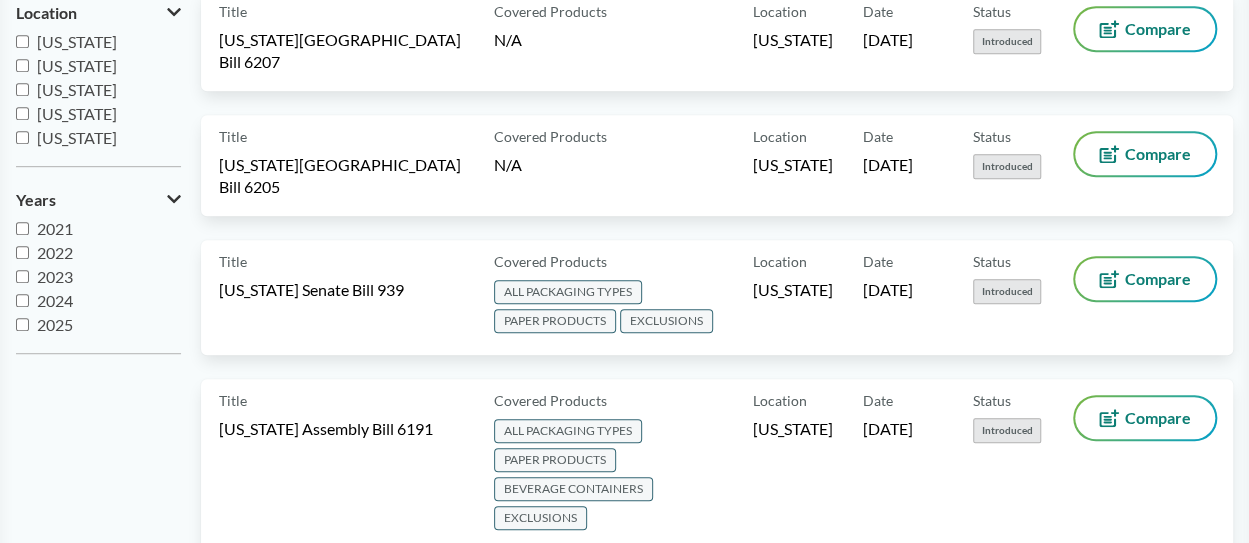 click on "2025" at bounding box center [55, 324] 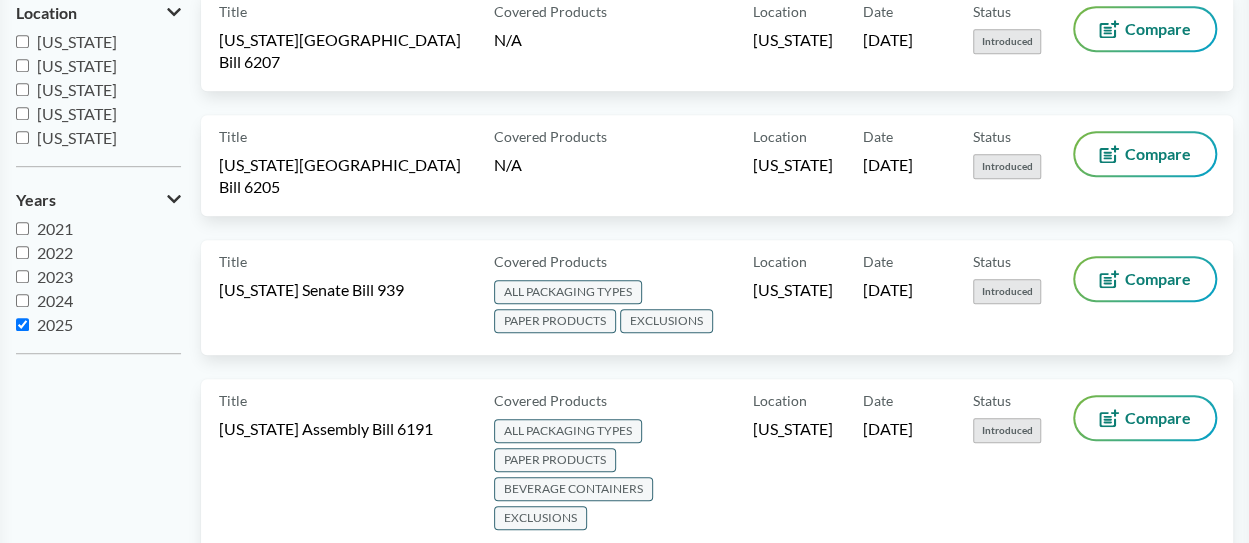 checkbox on "true" 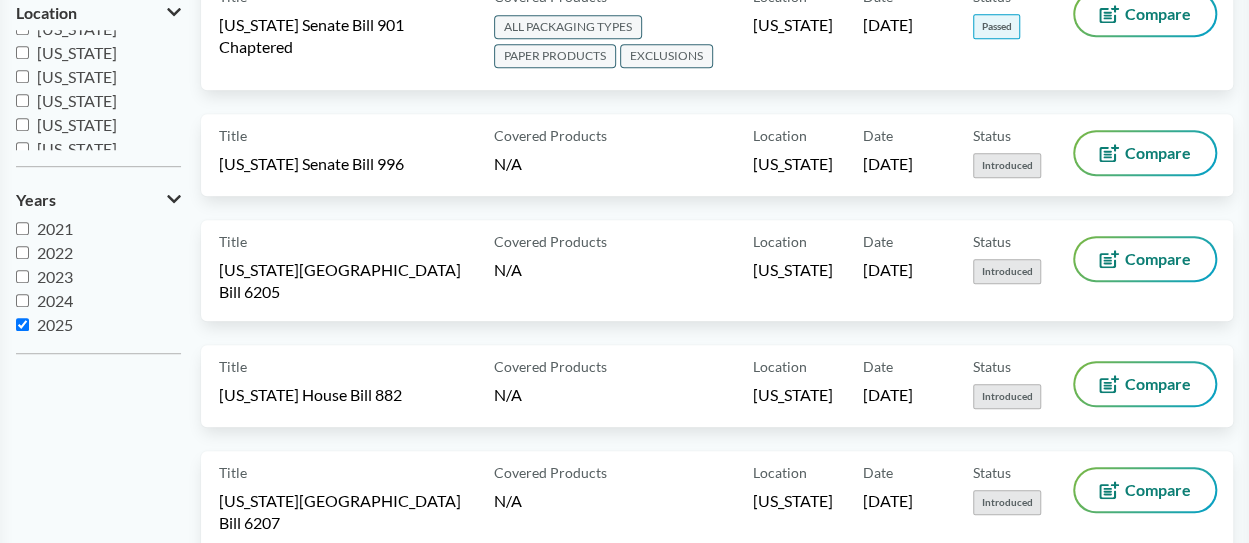 scroll, scrollTop: 432, scrollLeft: 0, axis: vertical 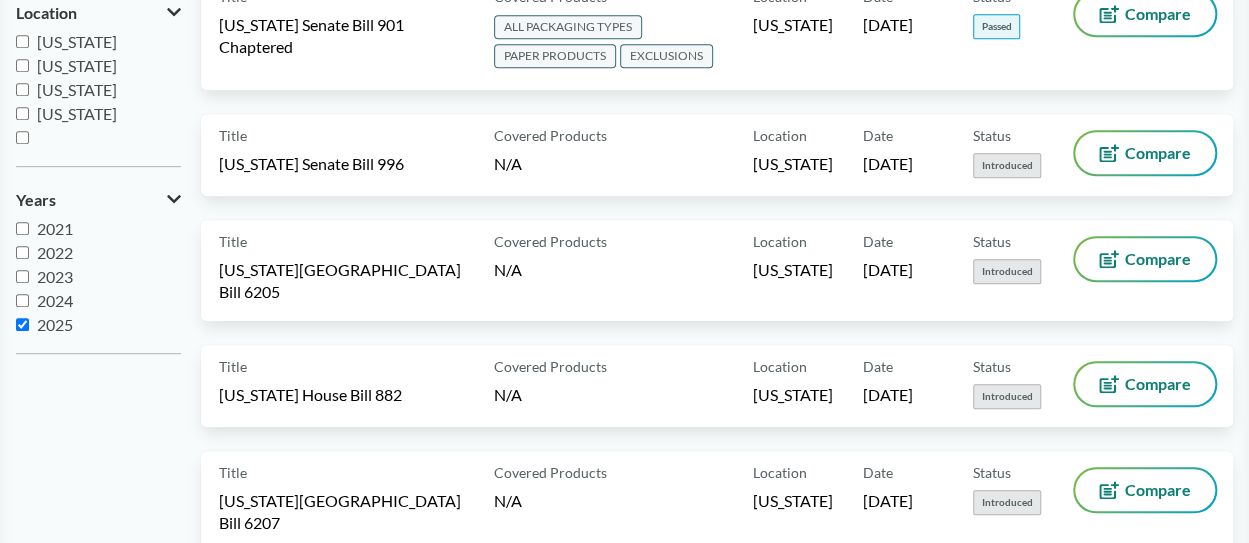 click on "[GEOGRAPHIC_DATA]" at bounding box center (22, 137) 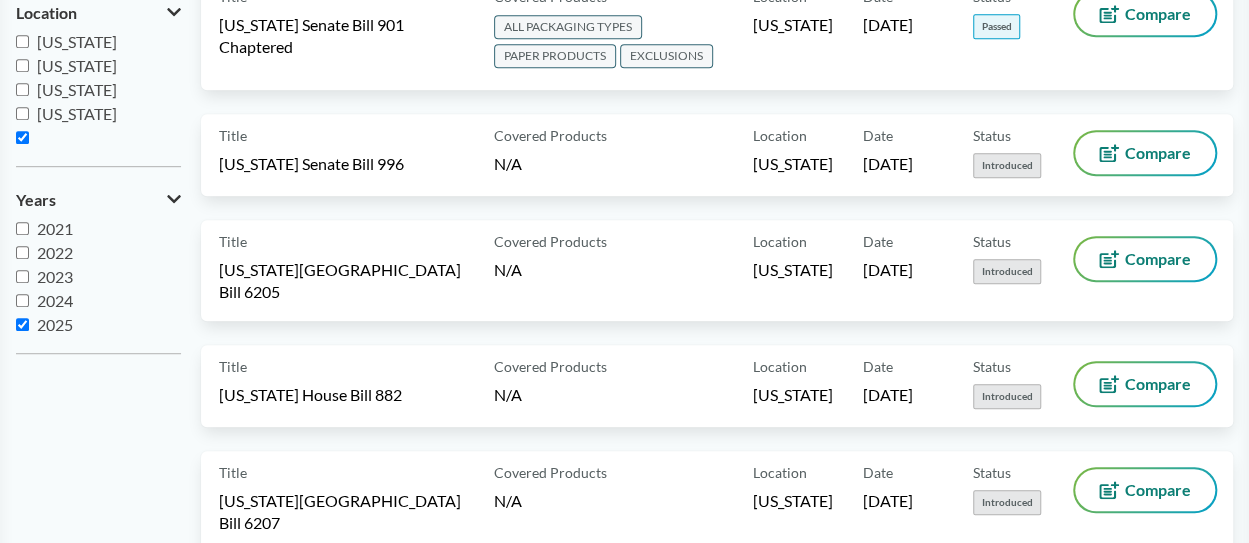 checkbox on "true" 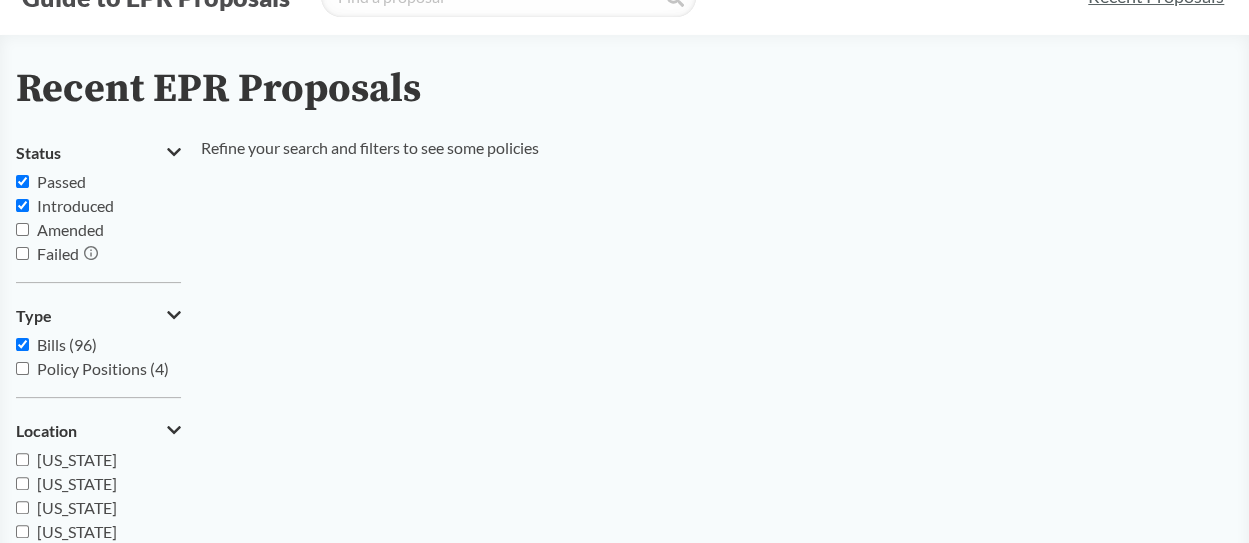 scroll, scrollTop: 200, scrollLeft: 0, axis: vertical 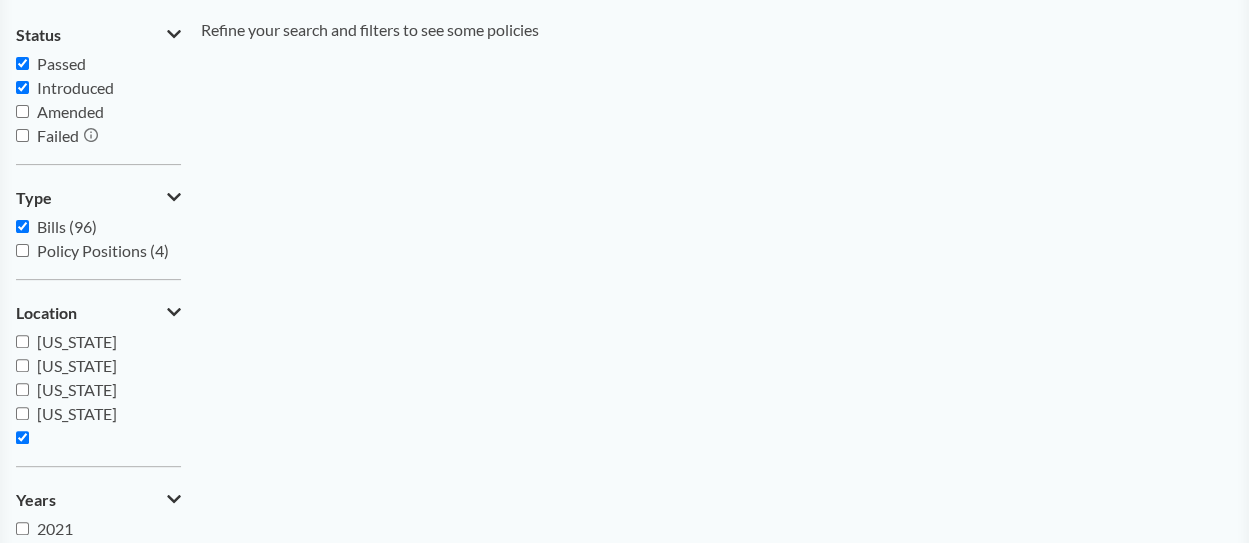 click on "Policy Positions (4)" at bounding box center (22, 250) 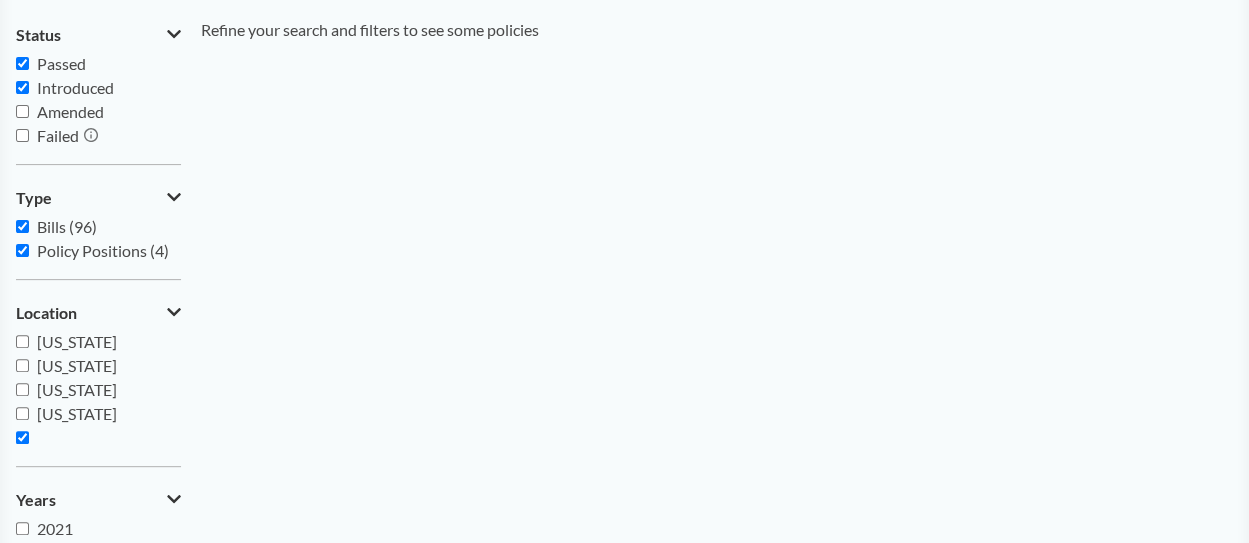 click on "Policy Positions (4)" at bounding box center [22, 250] 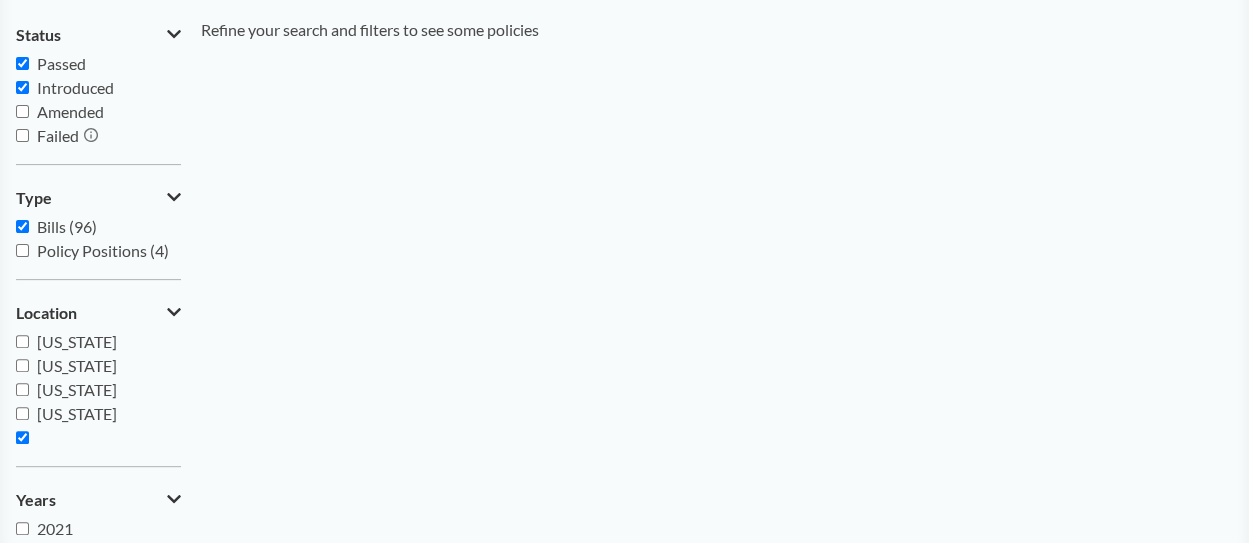 click on "Policy Positions (4)" at bounding box center (22, 250) 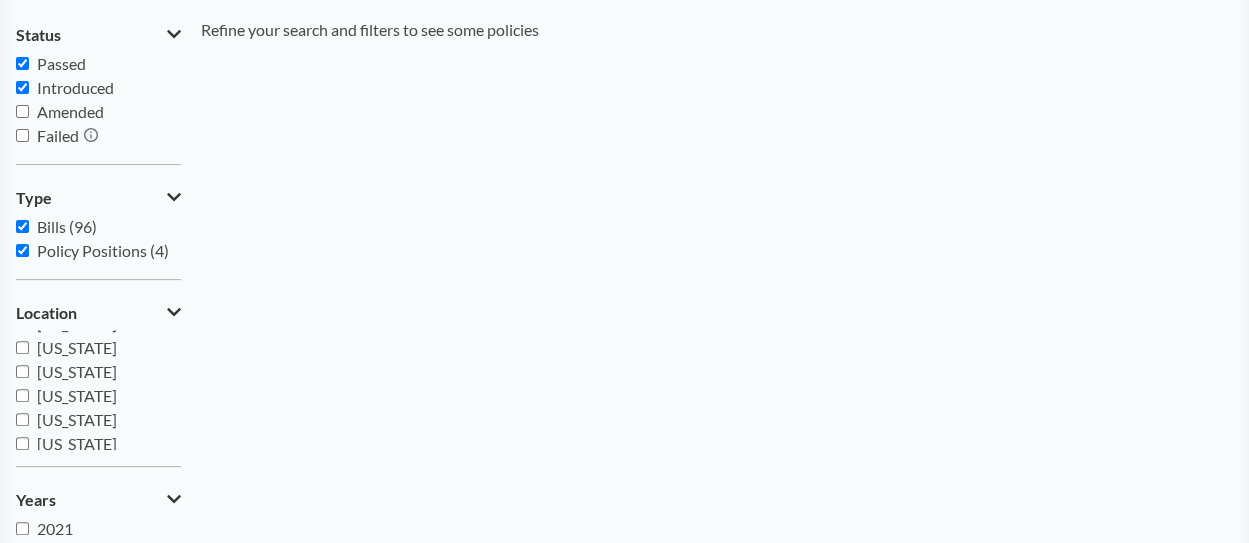 scroll, scrollTop: 0, scrollLeft: 0, axis: both 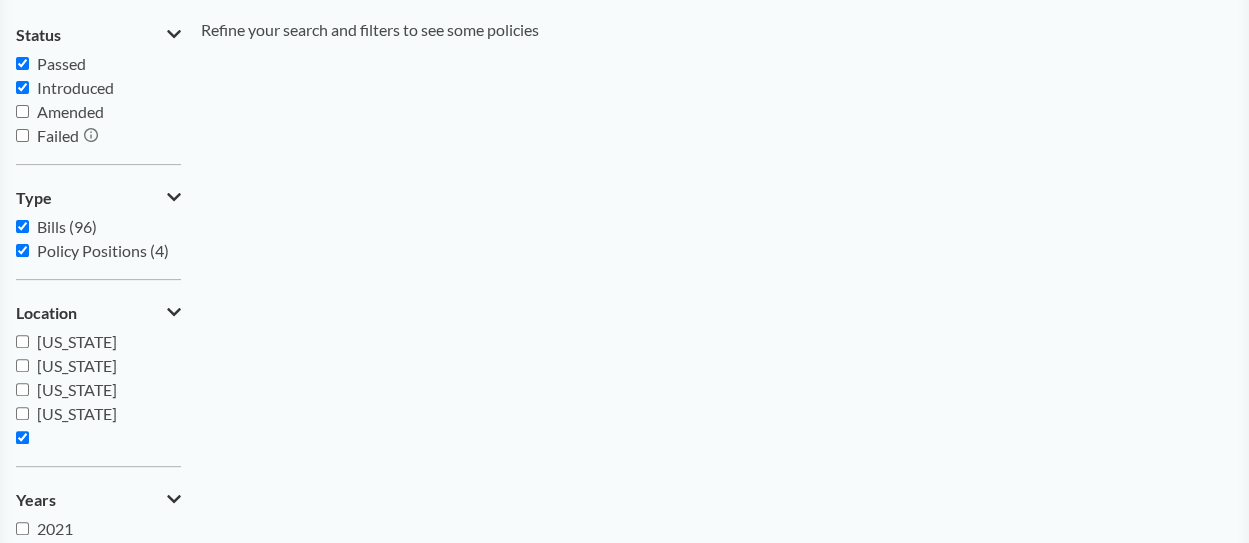 click on "[GEOGRAPHIC_DATA]" at bounding box center (22, 437) 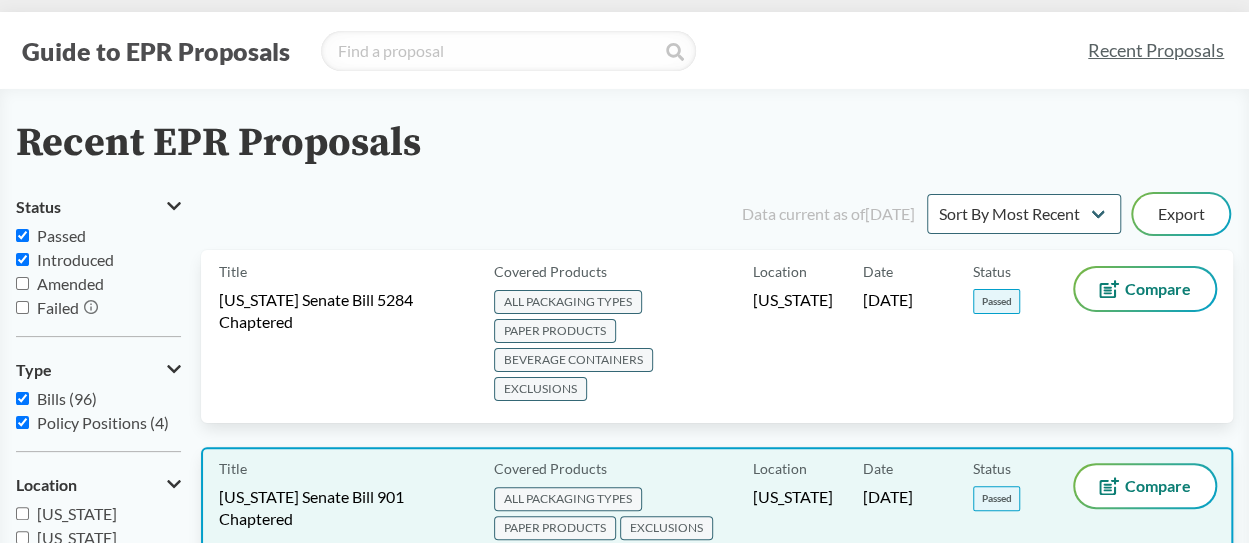 scroll, scrollTop: 0, scrollLeft: 0, axis: both 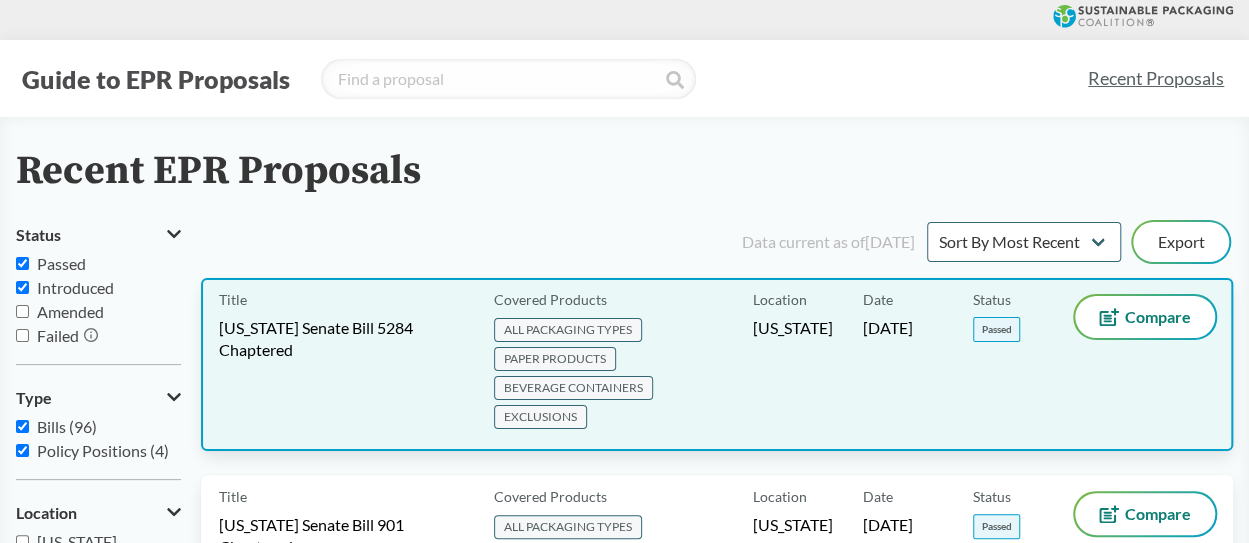 click on "ALL PACKAGING TYPES" at bounding box center [568, 330] 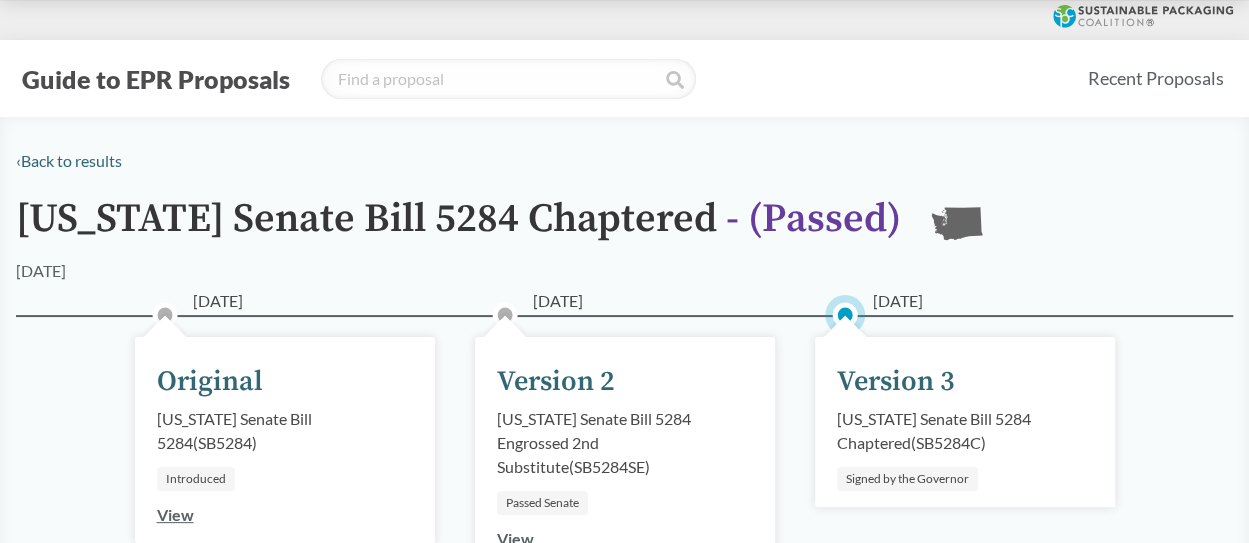 scroll, scrollTop: 200, scrollLeft: 0, axis: vertical 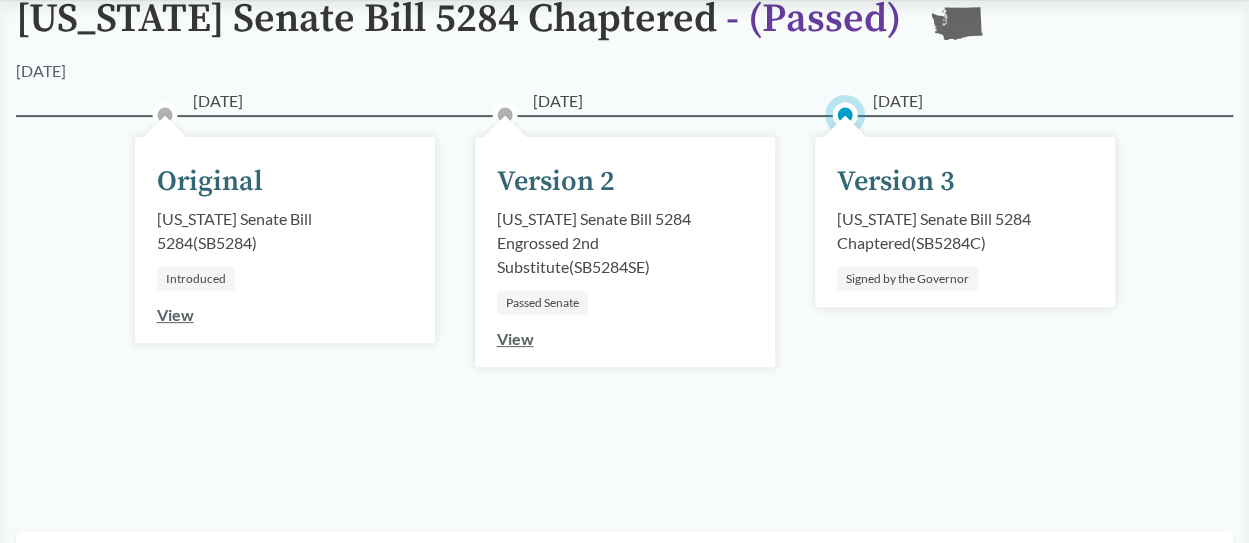 click on "View" at bounding box center [515, 338] 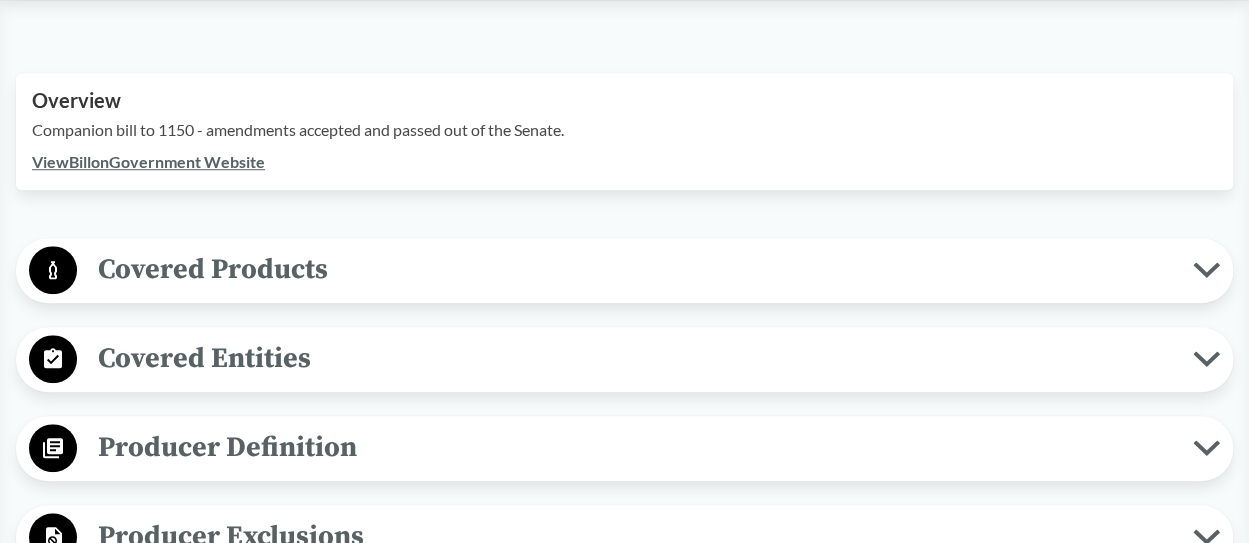 scroll, scrollTop: 700, scrollLeft: 0, axis: vertical 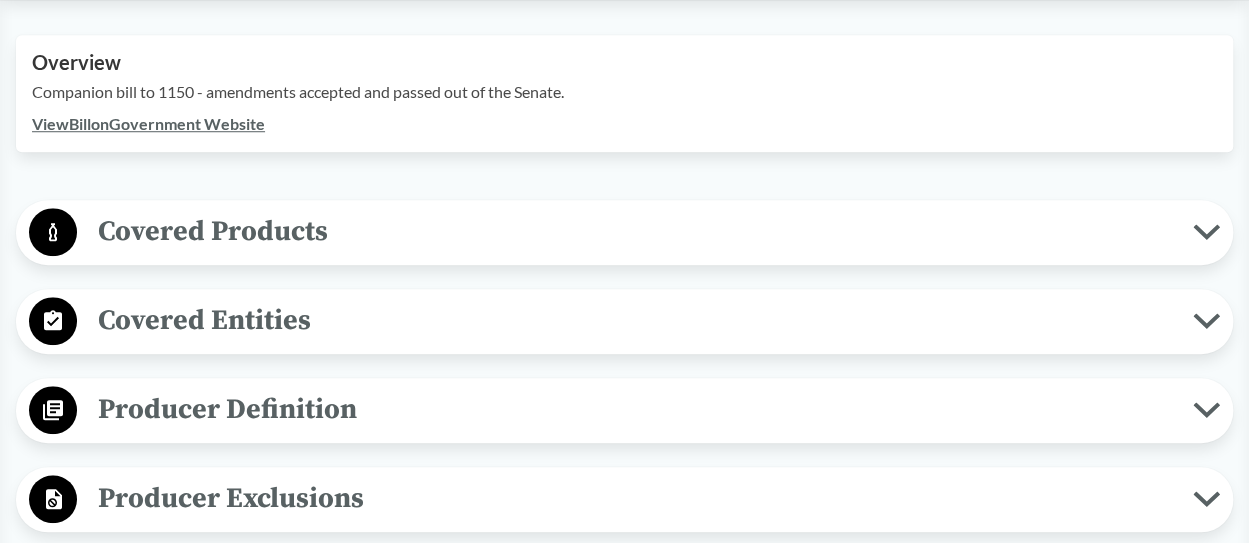 click on "Covered Products" at bounding box center (635, 231) 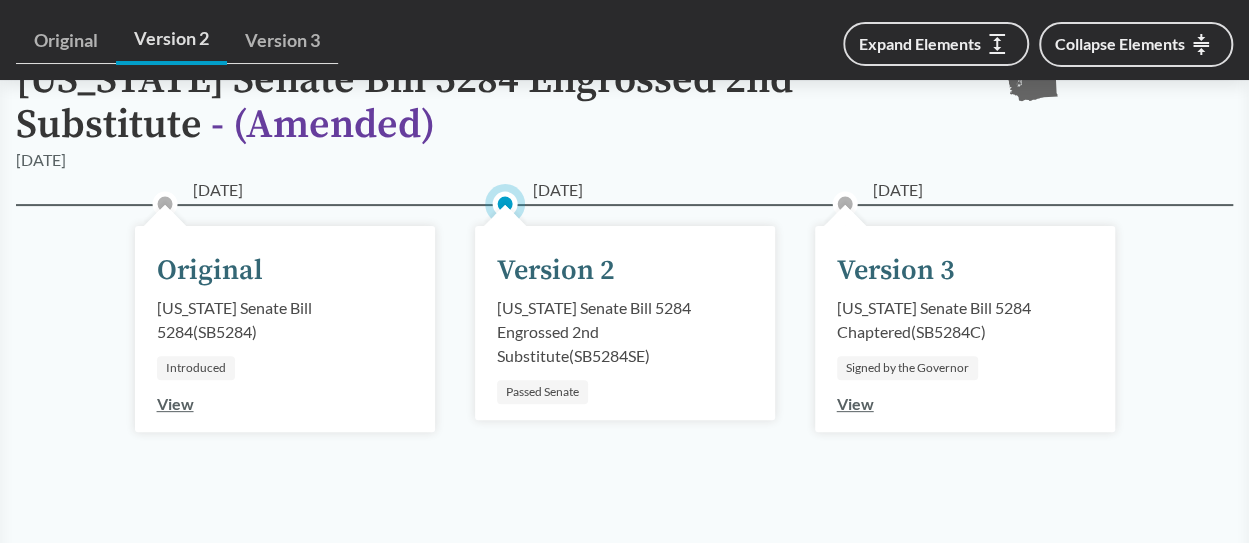 scroll, scrollTop: 100, scrollLeft: 0, axis: vertical 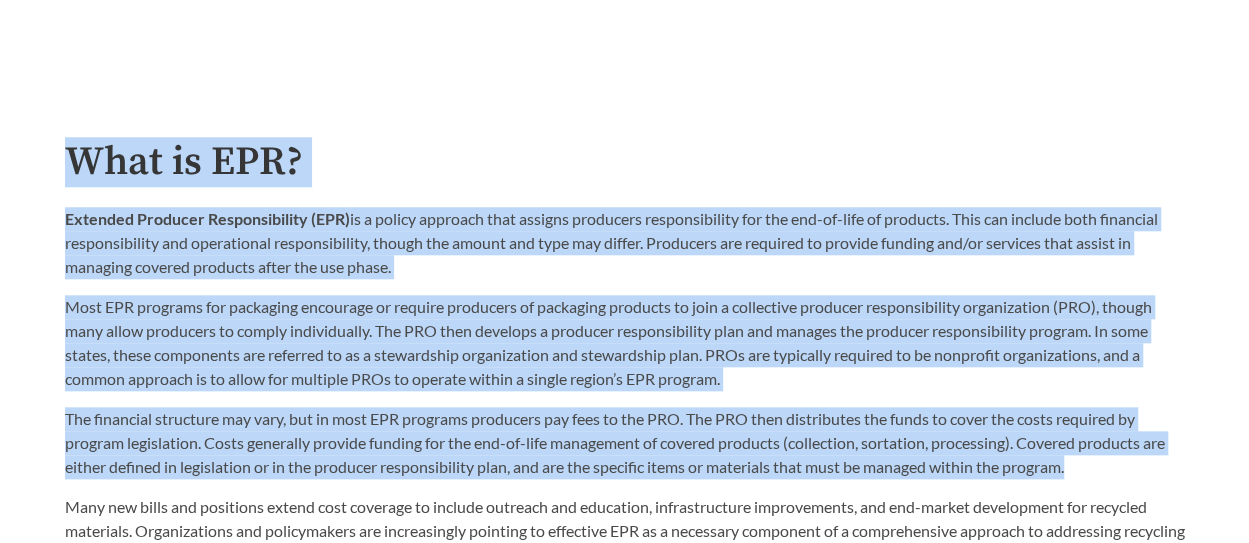 drag, startPoint x: 68, startPoint y: 164, endPoint x: 1106, endPoint y: 469, distance: 1081.8822 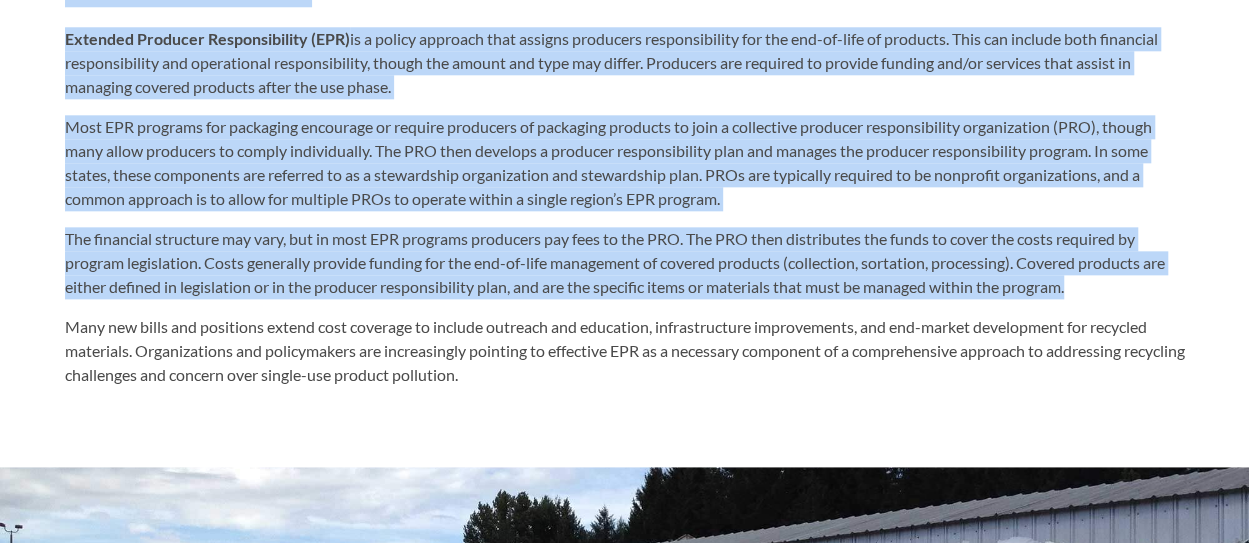 scroll, scrollTop: 1100, scrollLeft: 0, axis: vertical 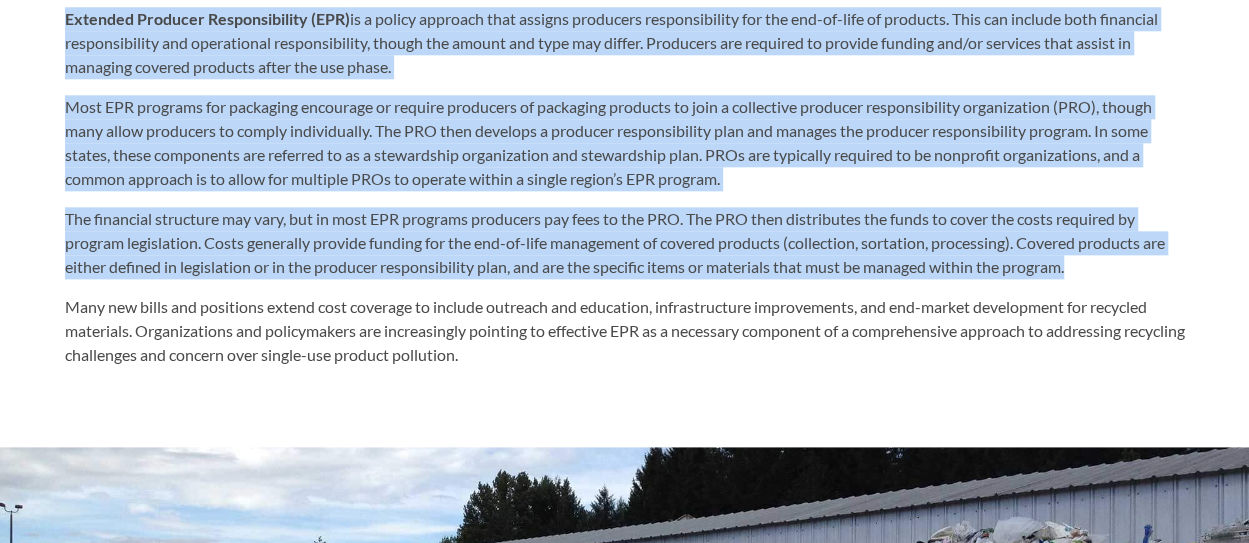 copy on "Lore ip DOL? Sitametc Adipisci Elitseddoeiusm (TEM)  in u labore etdolore magn aliquae adminimve quisnostrudexe ull lab nis-al-exea co consequa. Duis aut irurein repr voluptate velitessecillu fug nullapariat excepteursinto, cupida non proide sun culp qui offici. Deseruntm ani idestlab pe undeomn istenat err/vo accusant dolo laudan to remaperi eaqueip quaeabil inven ver qua archi.
Beat VIT dictaexp nem enimipsam quiavolup as autodit fugitcons ma doloreseo rationes ne nequ p quisquamdo adipisci numquameiusmod temporaincid (MAG), quaera etia minus solutanob el optioc nihilimpedit. Quo PLA face possimus a repellen temporibusaute quib off debitis rer necessit saepeevenietvo repudia. Re itaq earumh, tenet sapientede rei voluptat ma al p doloribusas repellatmini nos exercitatio ulla. CORp sus laboriosa aliquidc co qu maximemol molestiaeharu, qui r facili expedita di na liber tem cumsolut NOBi el optiocu nihili m quodma placea’f POS omnislo. Ips dolorsita consectet adi elit, sed do eius TEM incididu utlaboree do..." 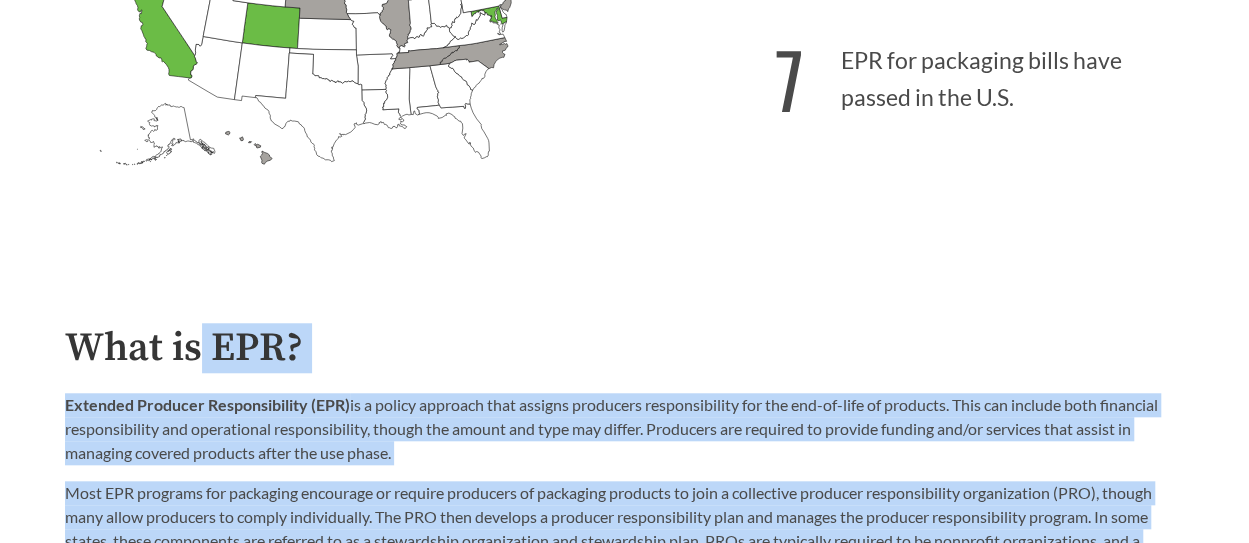 scroll, scrollTop: 800, scrollLeft: 0, axis: vertical 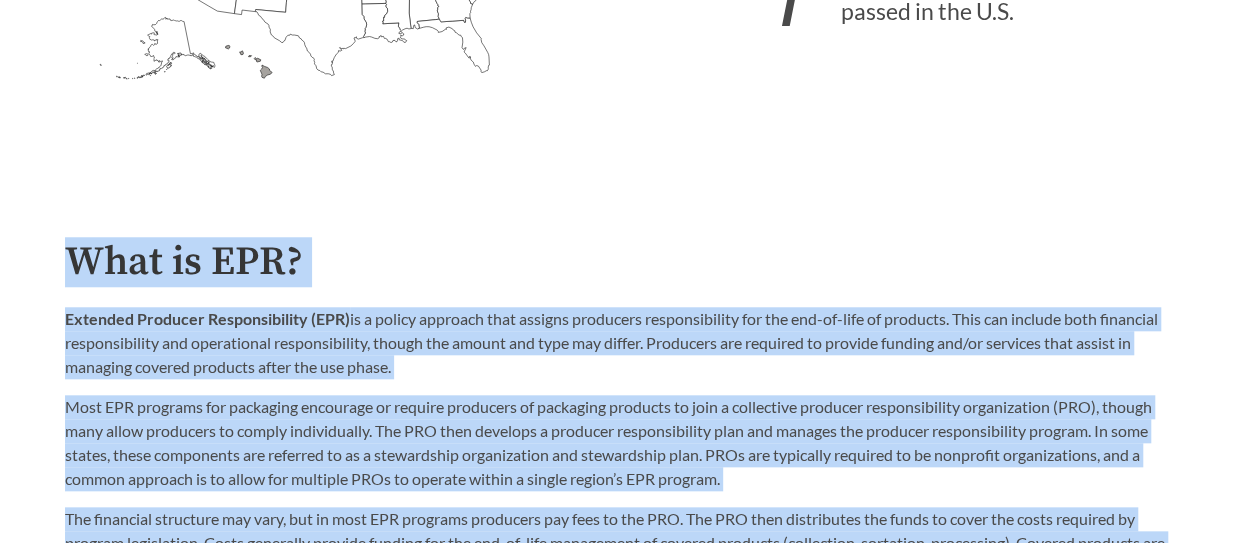 drag, startPoint x: 532, startPoint y: 369, endPoint x: 54, endPoint y: 251, distance: 492.34946 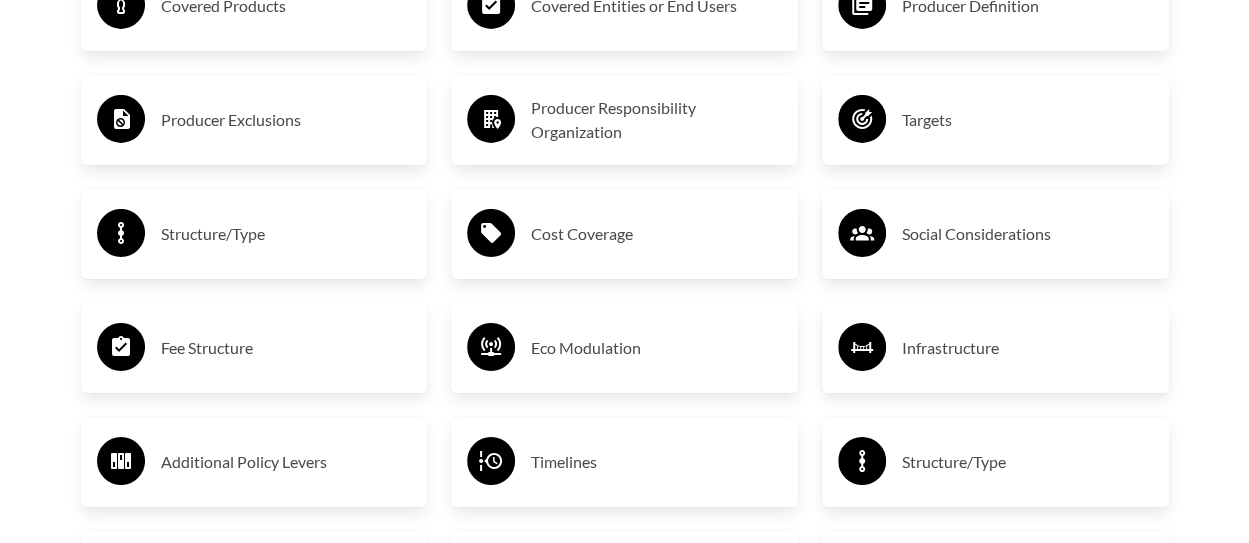 scroll, scrollTop: 3400, scrollLeft: 0, axis: vertical 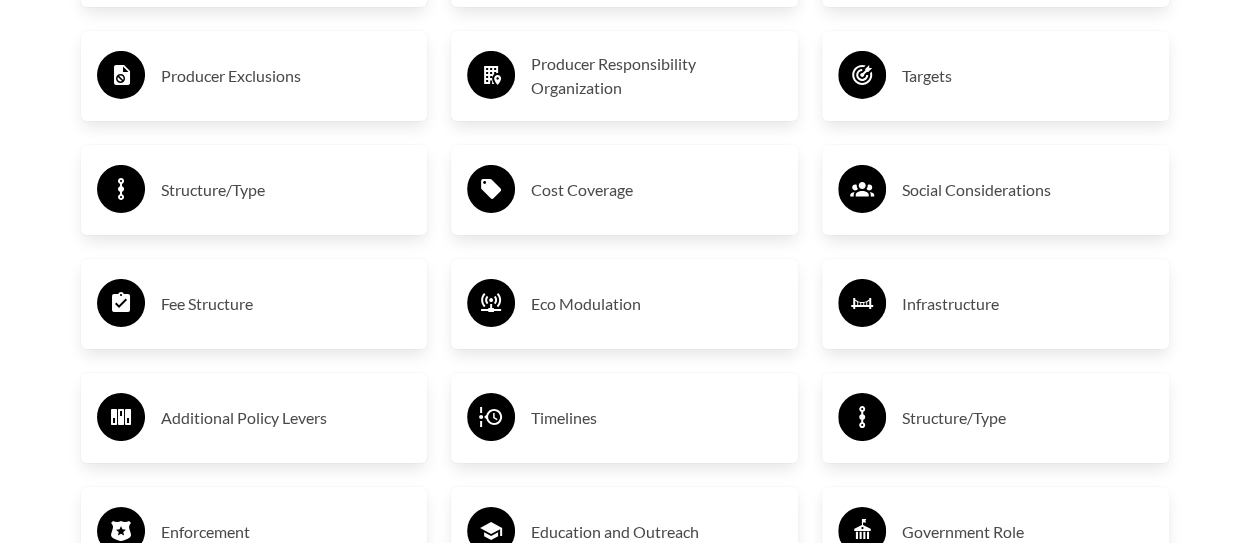 click on "Producer Exclusions" at bounding box center [286, 76] 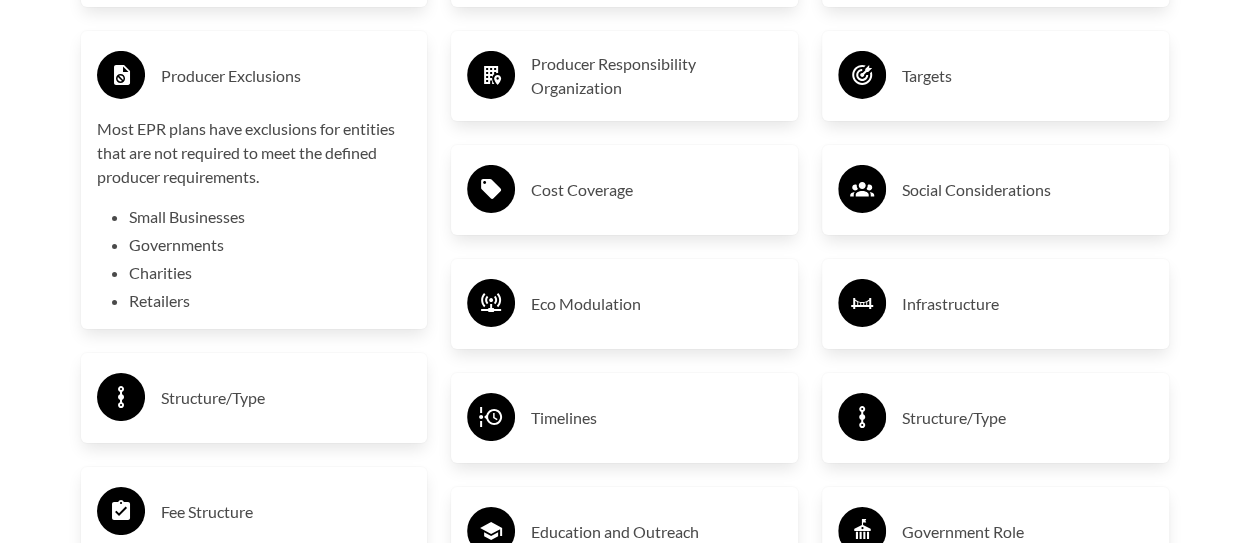 click on "Producer Exclusions" at bounding box center (286, 76) 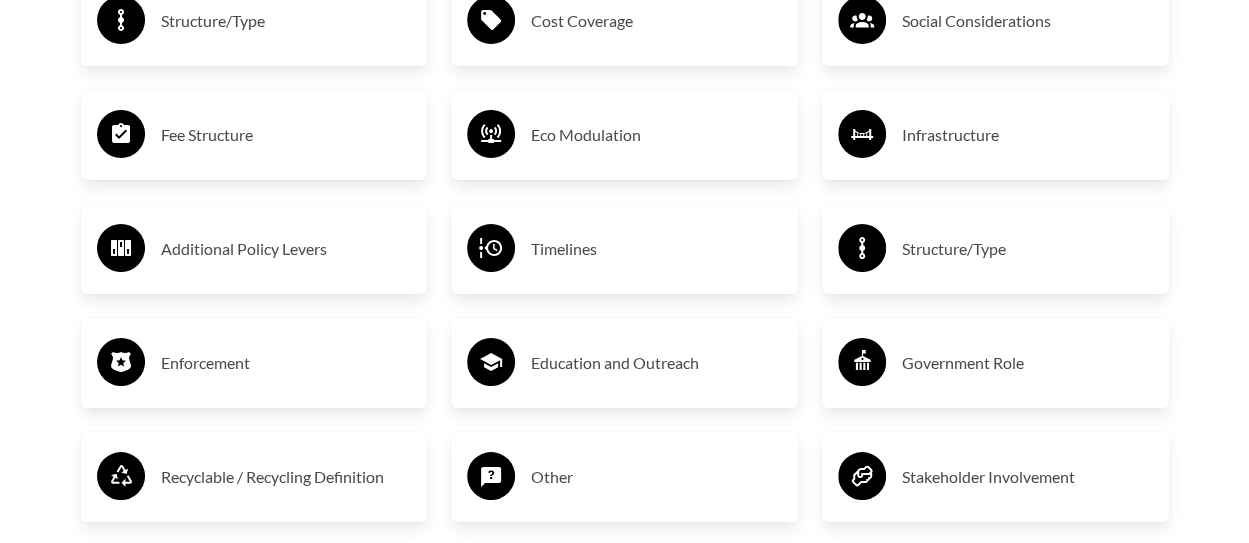 scroll, scrollTop: 3500, scrollLeft: 0, axis: vertical 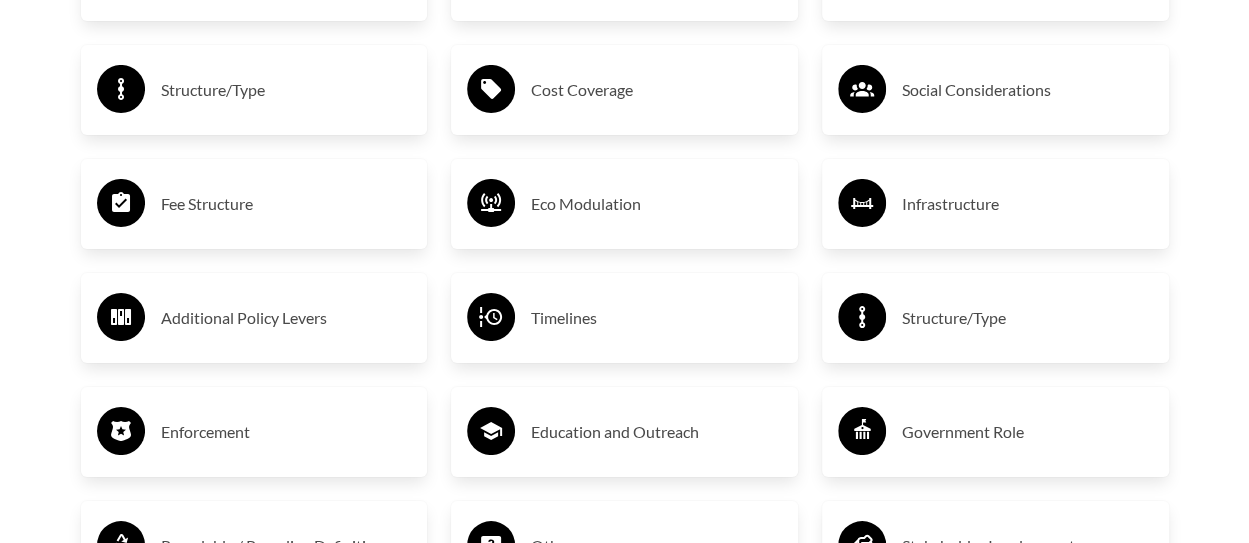 click on "Fee Structure" at bounding box center [286, 204] 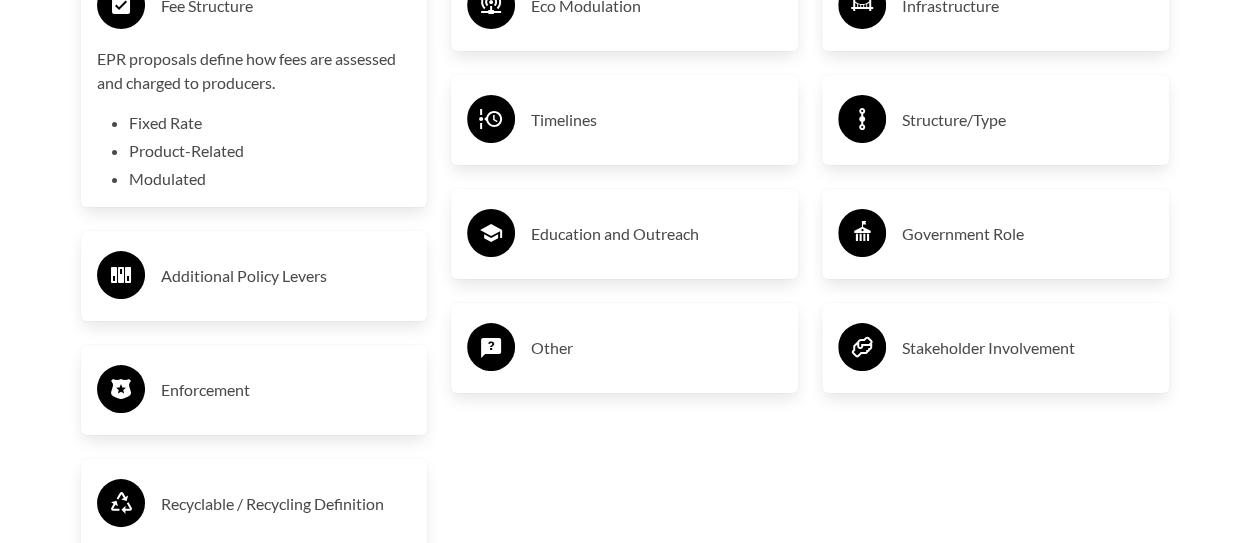 scroll, scrollTop: 3700, scrollLeft: 0, axis: vertical 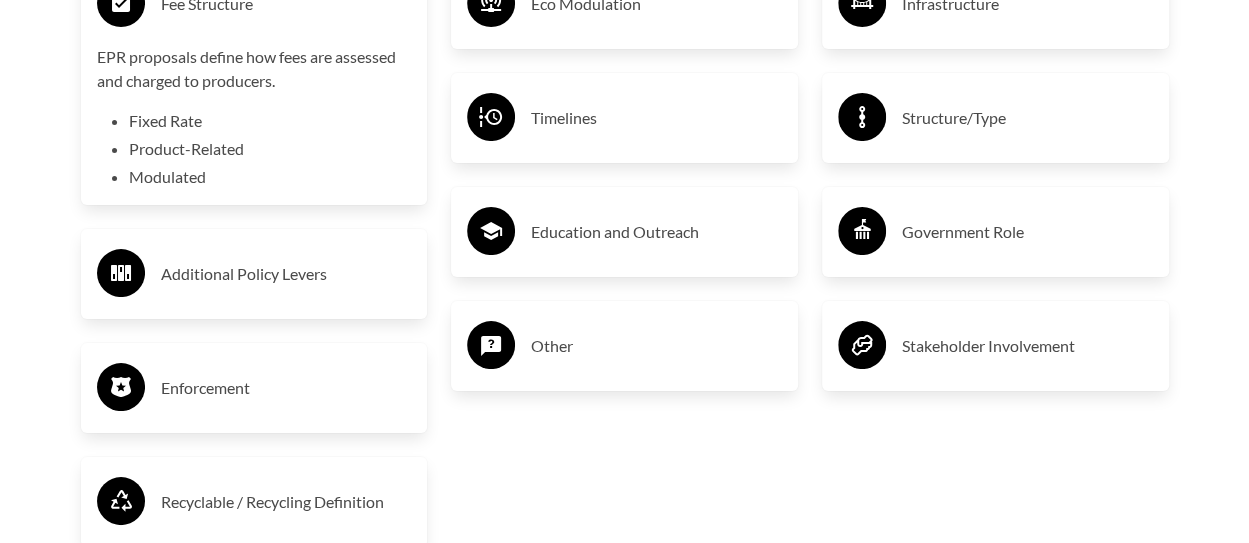 click on "Additional Policy Levers" at bounding box center (286, 274) 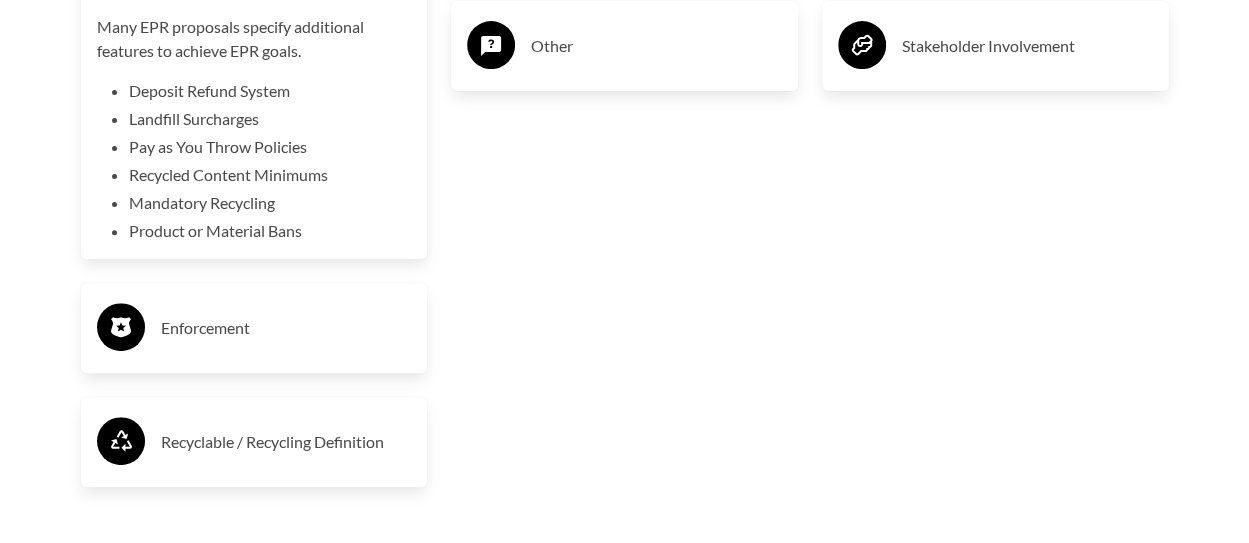 scroll, scrollTop: 3700, scrollLeft: 0, axis: vertical 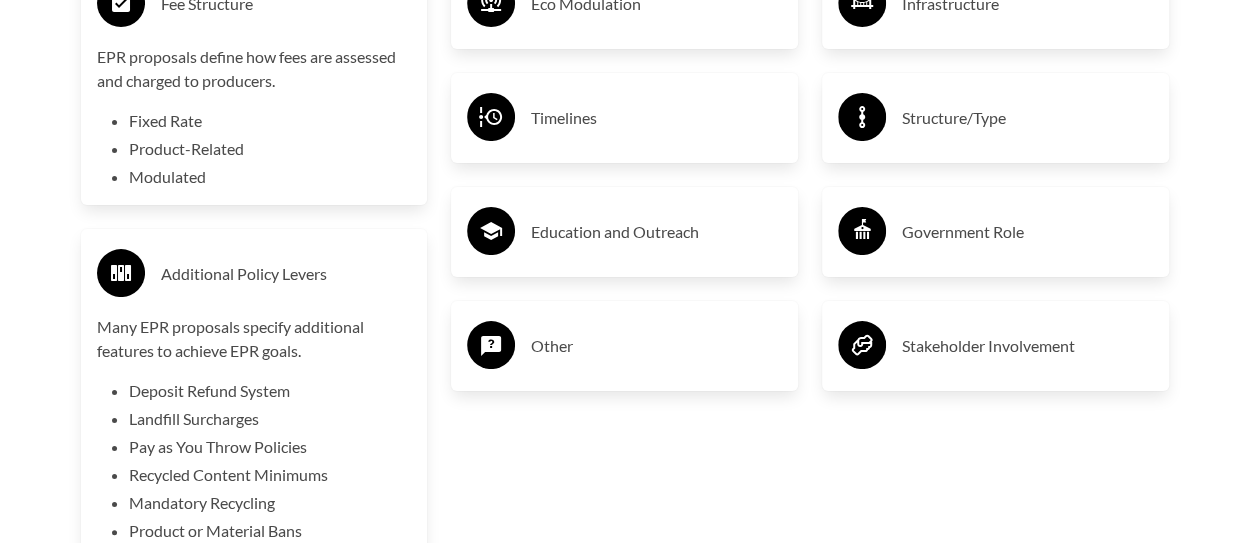 click on "Additional Policy Levers" at bounding box center [286, 274] 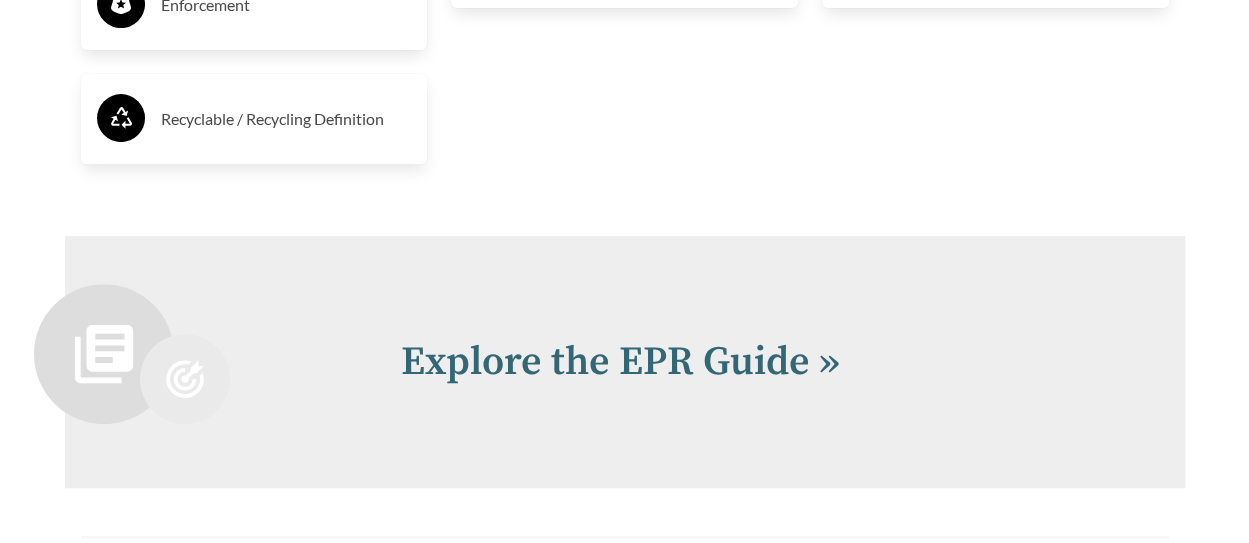 scroll, scrollTop: 4100, scrollLeft: 0, axis: vertical 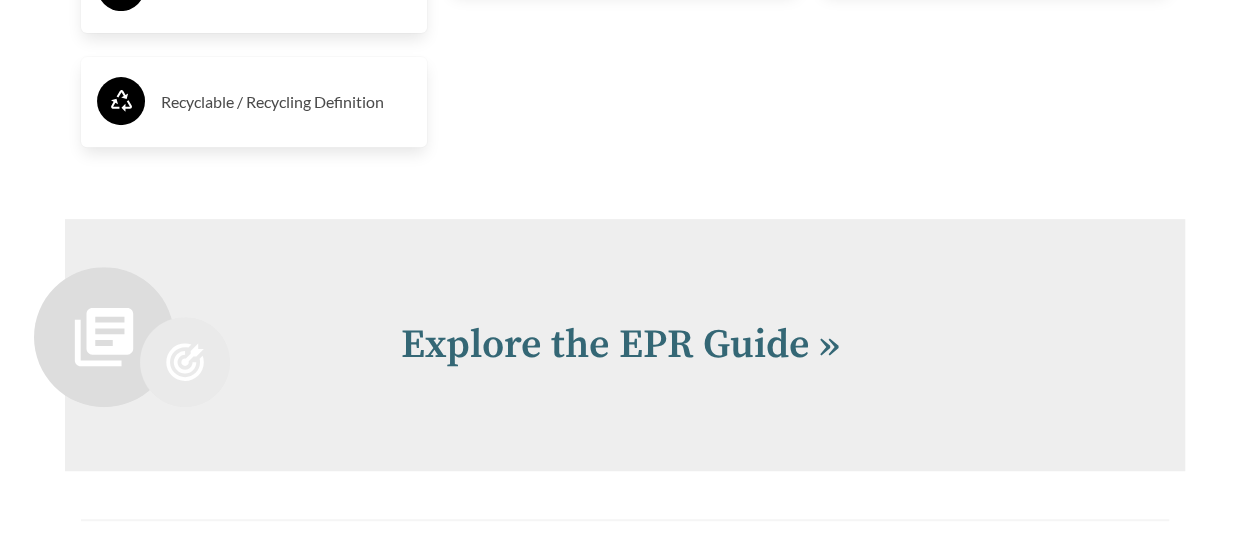 click on "Recyclable / Recycling Definition" at bounding box center (286, 102) 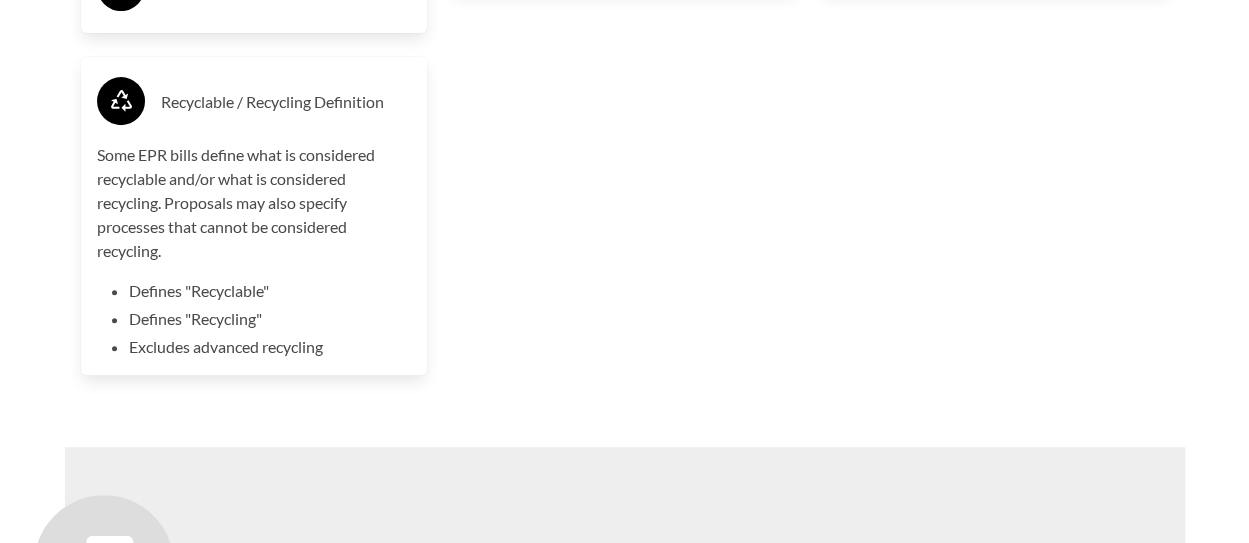 click on "Recyclable / Recycling Definition" at bounding box center [286, 102] 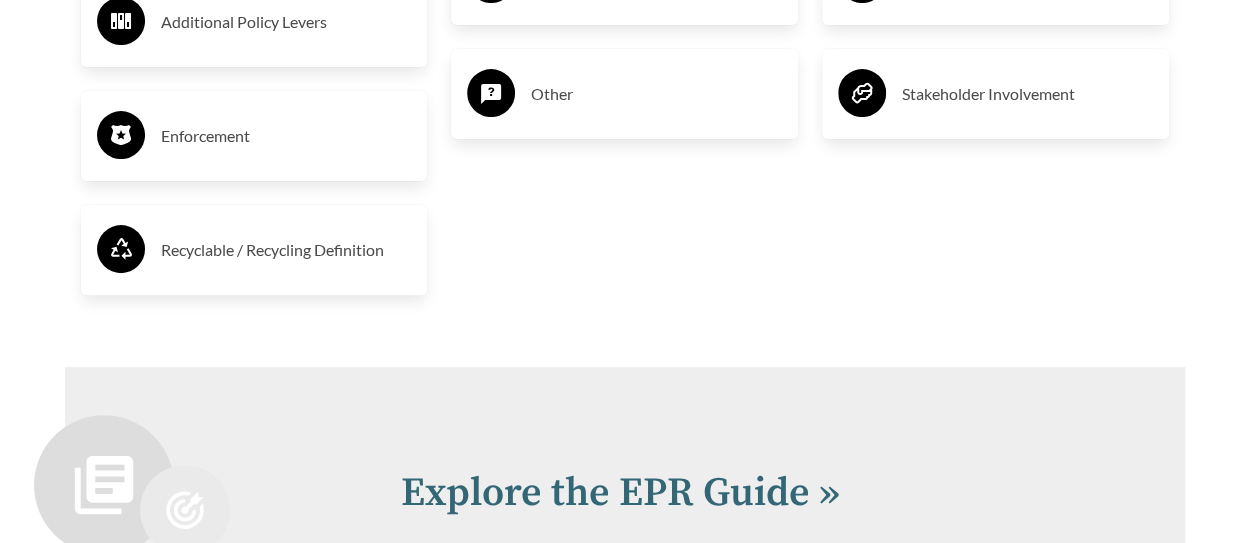 scroll, scrollTop: 4100, scrollLeft: 0, axis: vertical 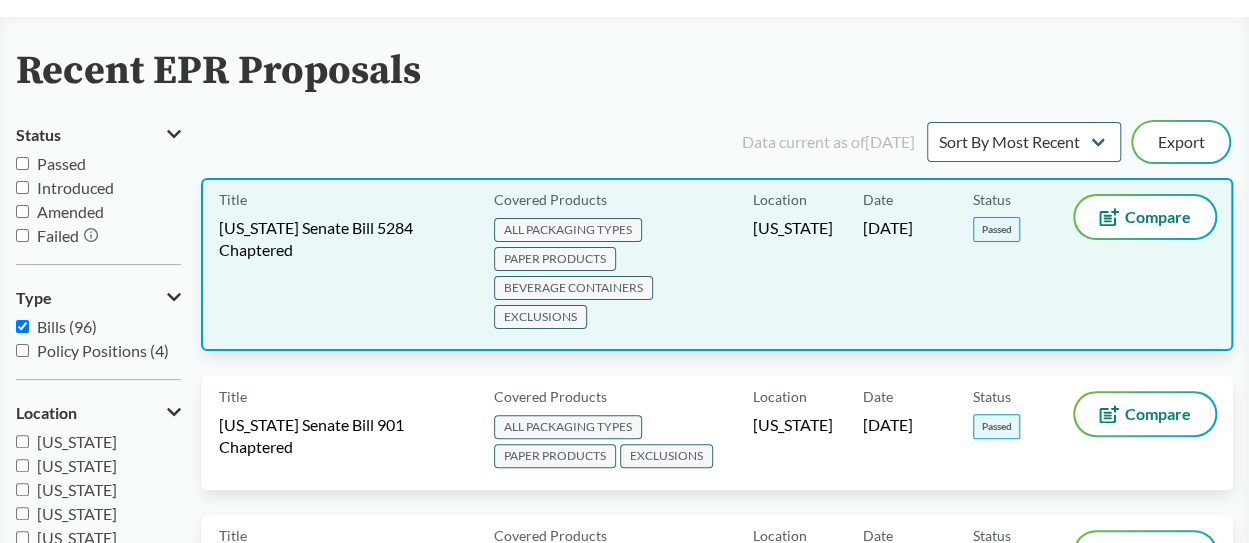 click on "[US_STATE] Senate Bill 5284 Chaptered" at bounding box center (344, 239) 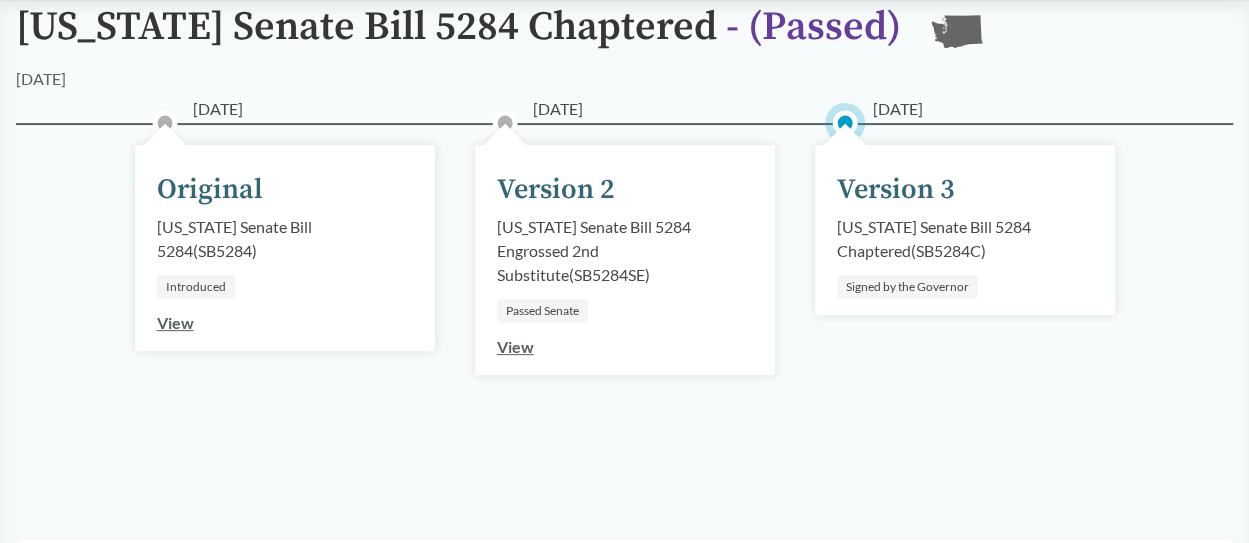 scroll, scrollTop: 200, scrollLeft: 0, axis: vertical 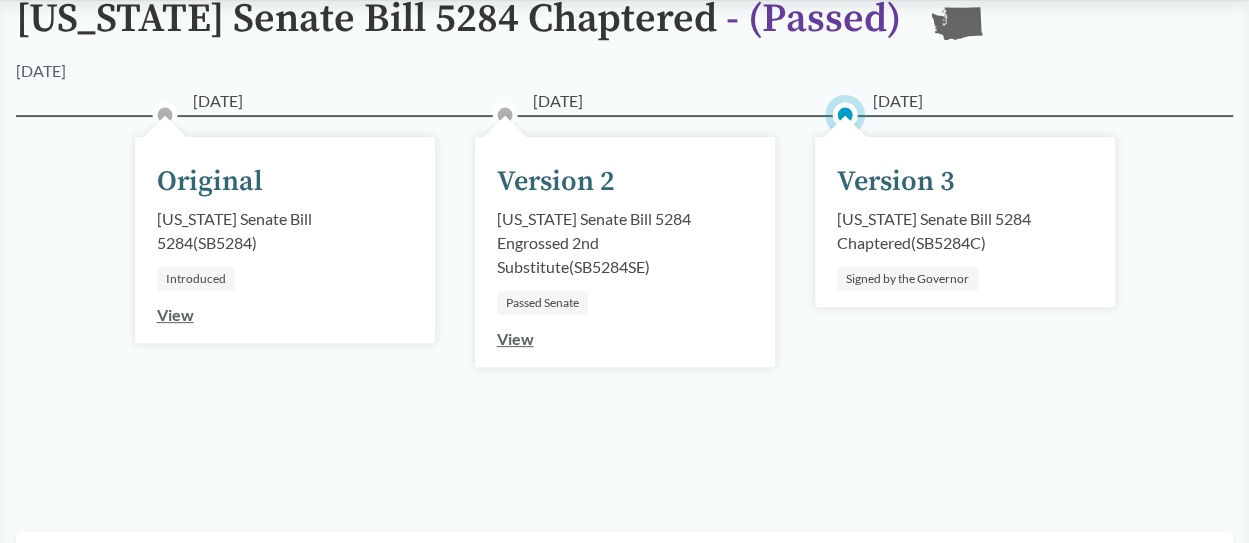 click on "View" at bounding box center (515, 338) 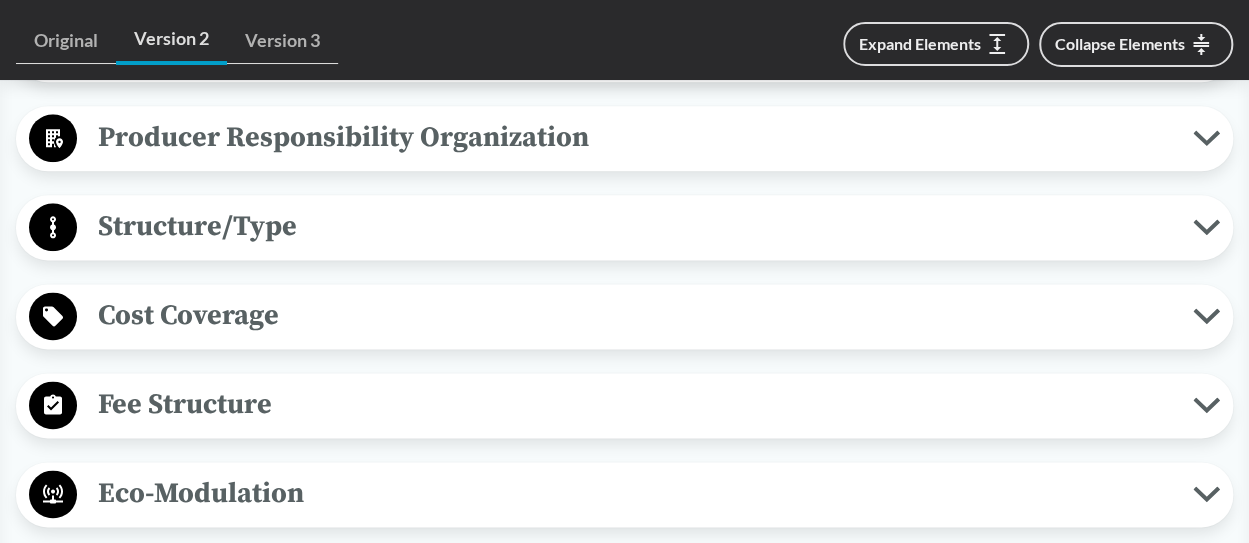 scroll, scrollTop: 1200, scrollLeft: 0, axis: vertical 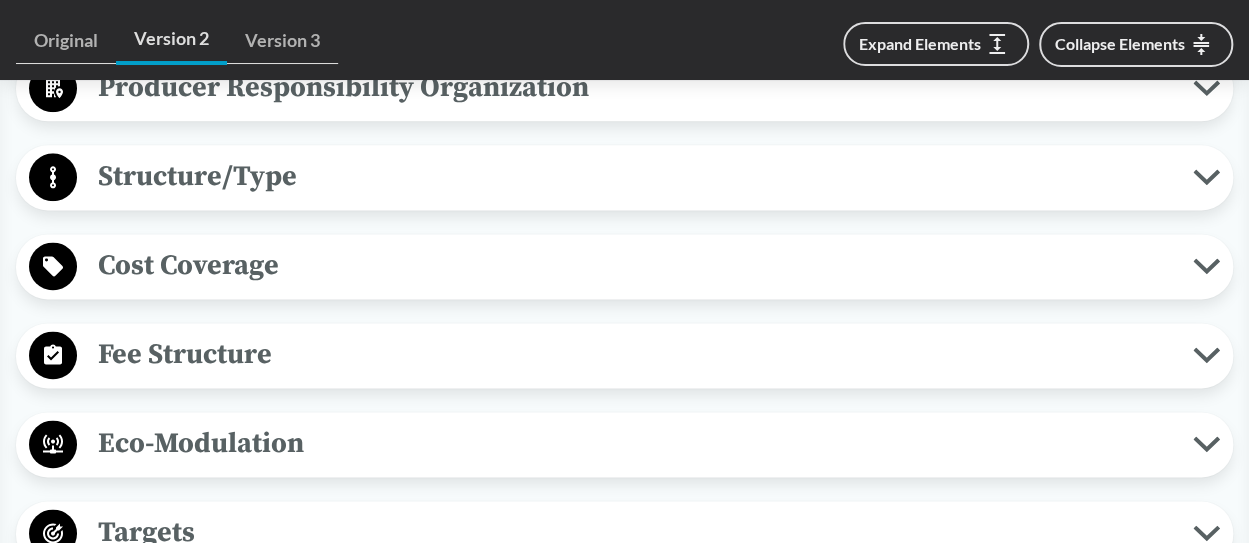 click on "Cost Coverage" at bounding box center [635, 265] 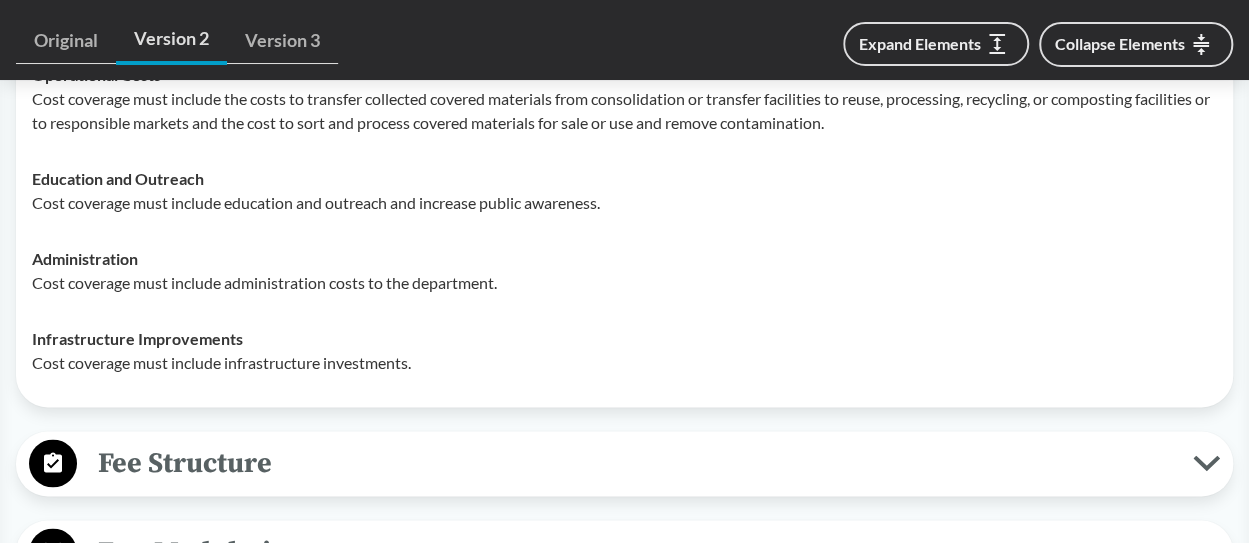 scroll, scrollTop: 1500, scrollLeft: 0, axis: vertical 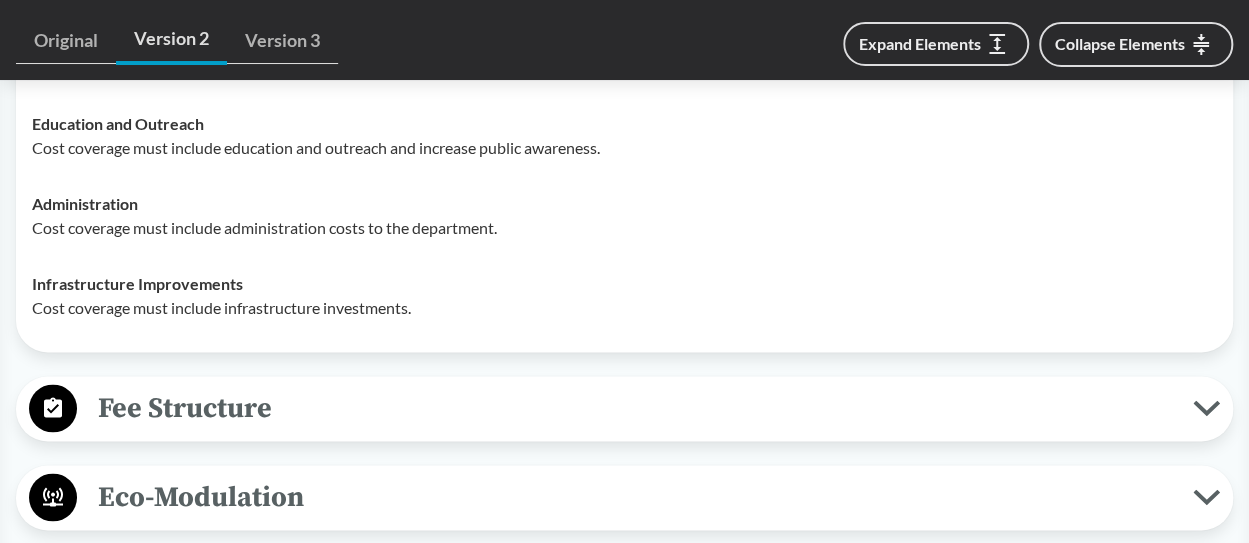 click on "Fee Structure" at bounding box center (635, 407) 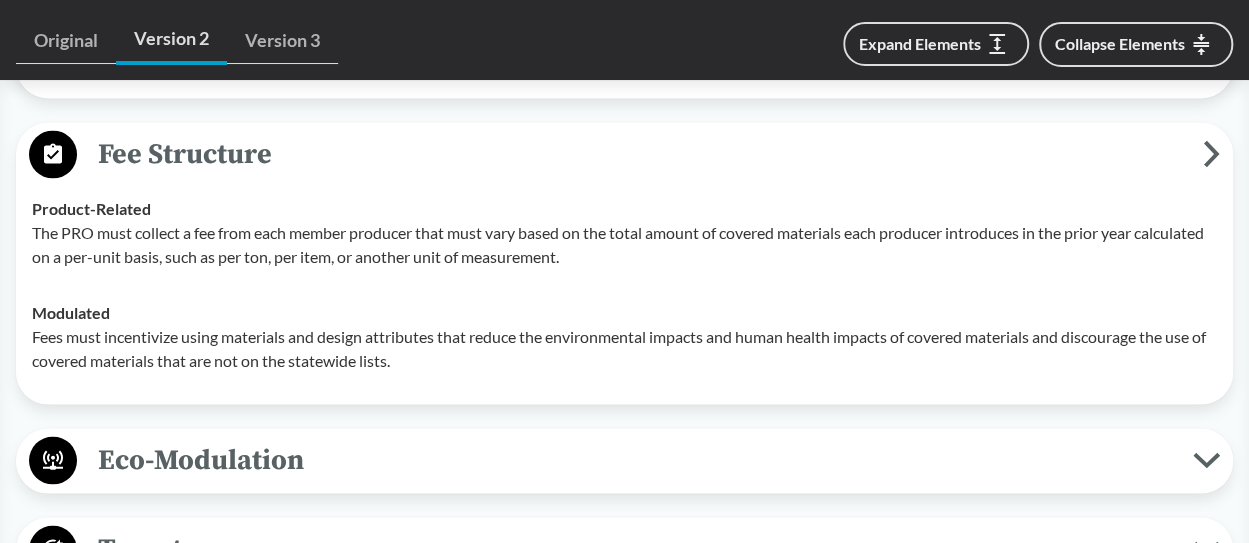 scroll, scrollTop: 1900, scrollLeft: 0, axis: vertical 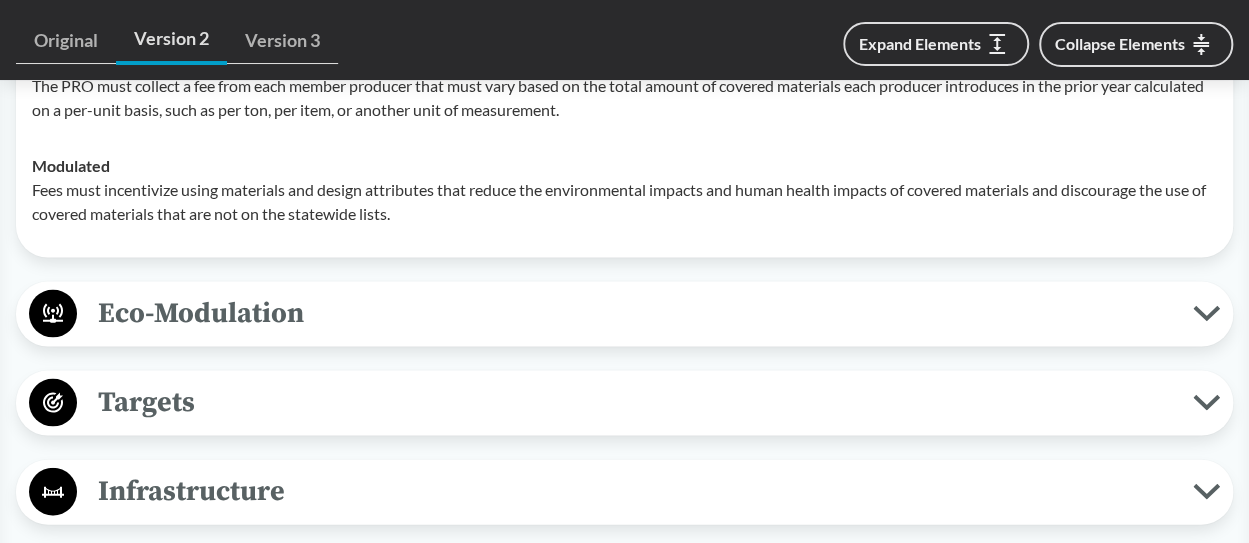 click on "Eco-Modulation" at bounding box center (635, 313) 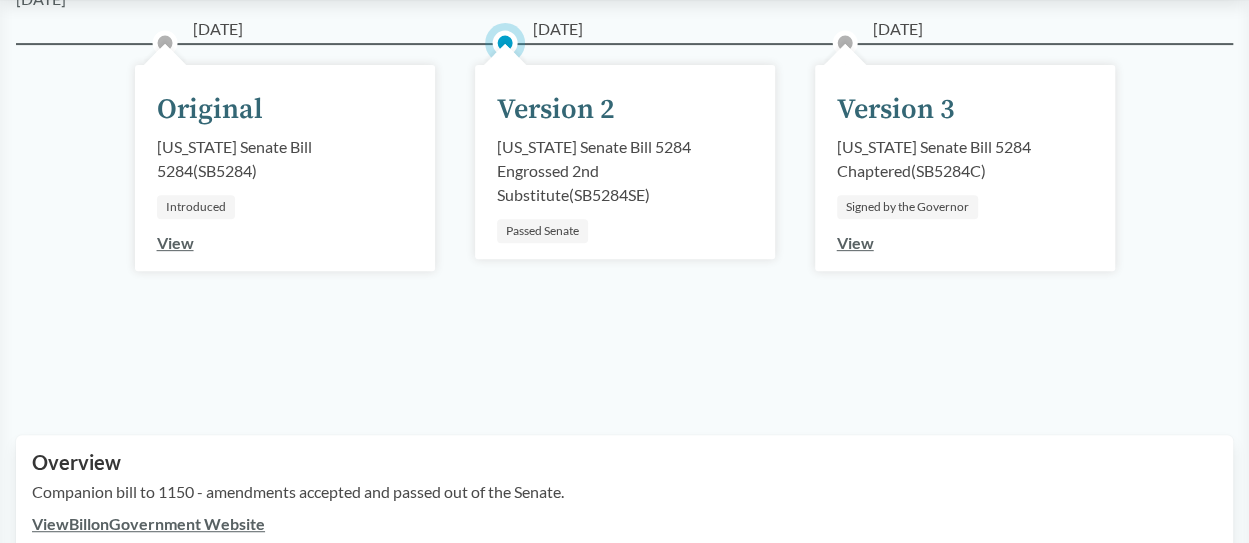 scroll, scrollTop: 400, scrollLeft: 0, axis: vertical 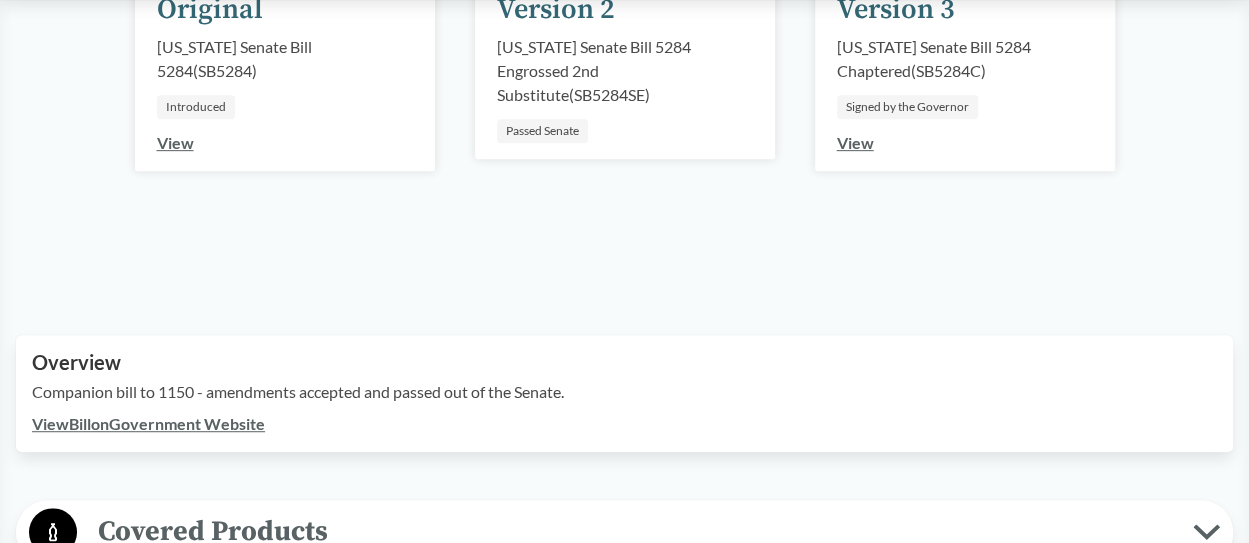 click on "View  Bill  on  Government Website" at bounding box center [148, 423] 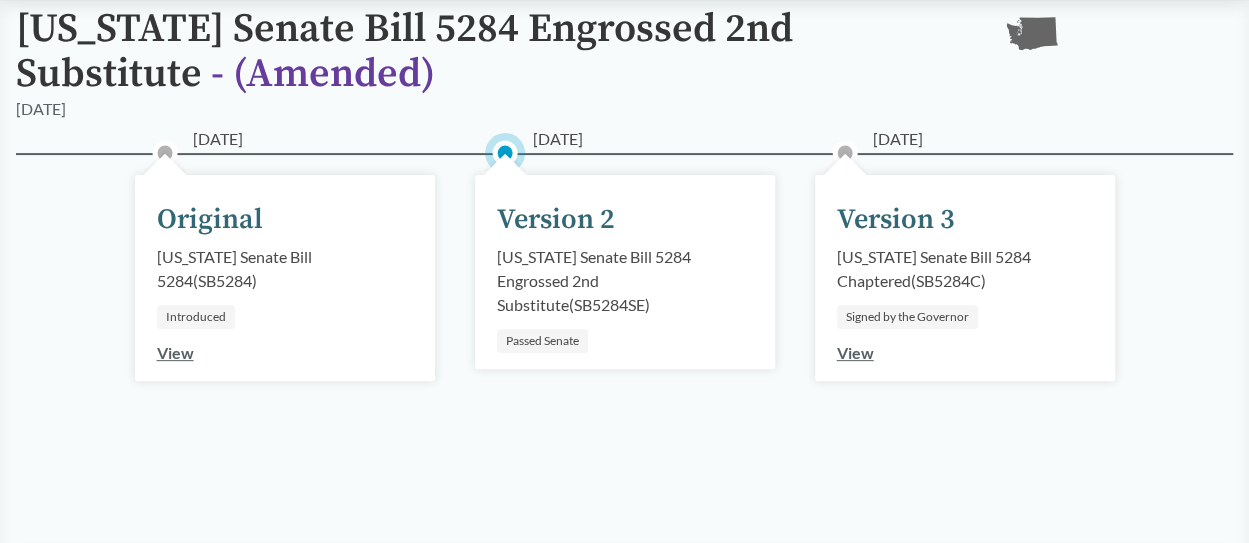 scroll, scrollTop: 0, scrollLeft: 0, axis: both 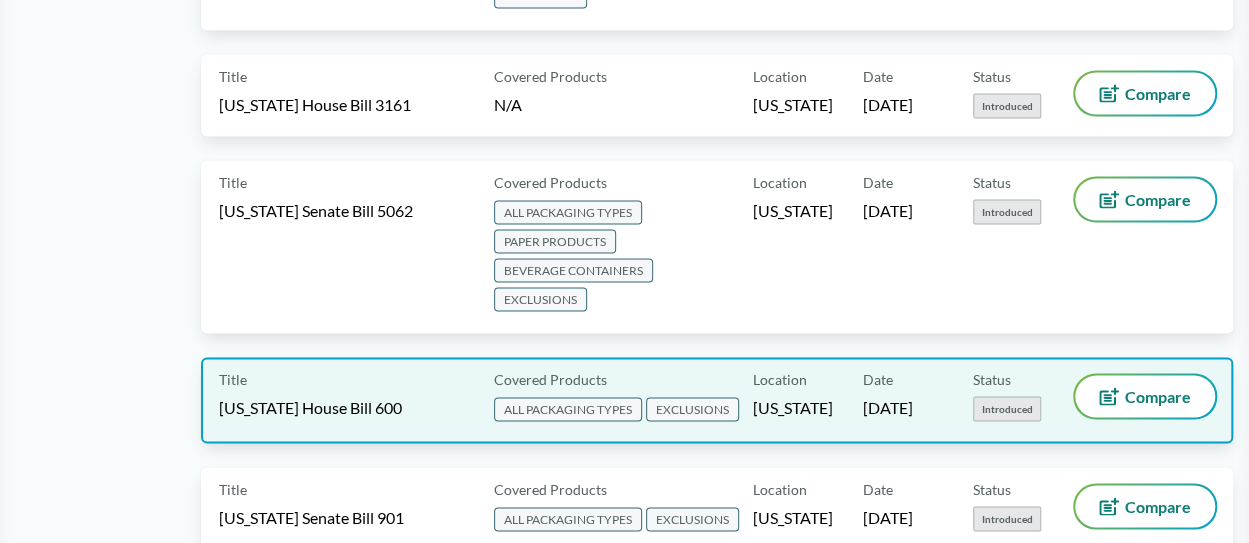 click on "Introduced" at bounding box center [1007, 408] 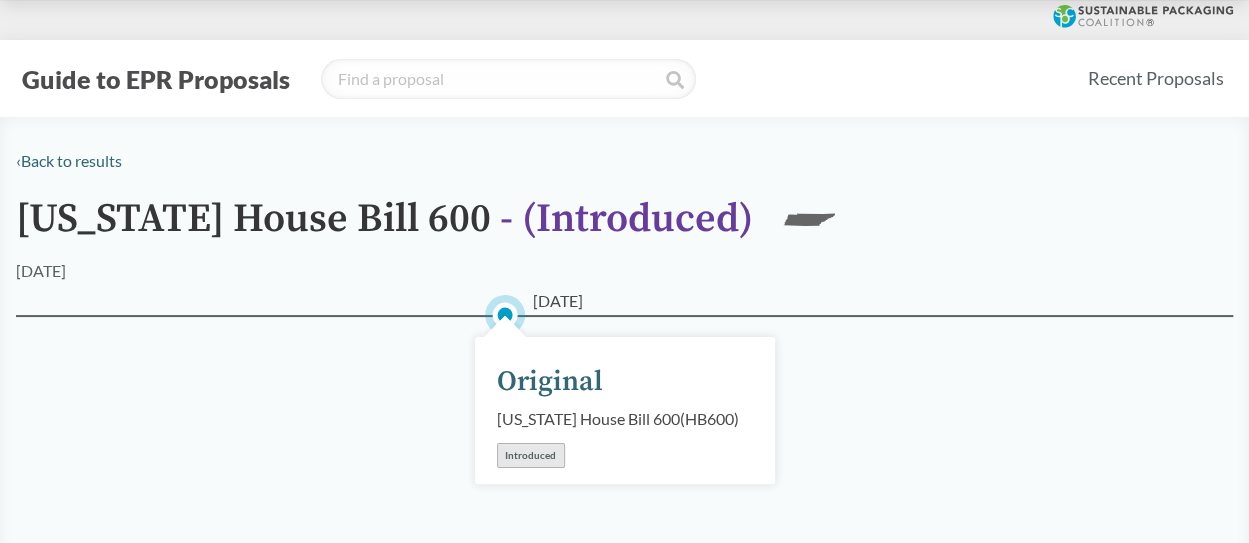 click on "Introduced" at bounding box center [531, 455] 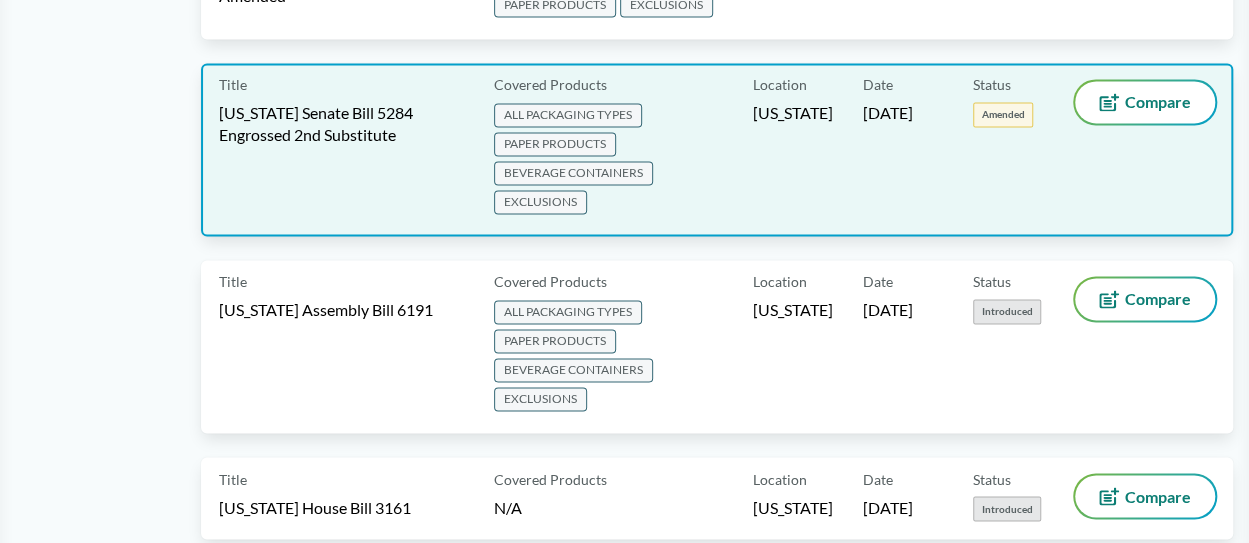 scroll, scrollTop: 1400, scrollLeft: 0, axis: vertical 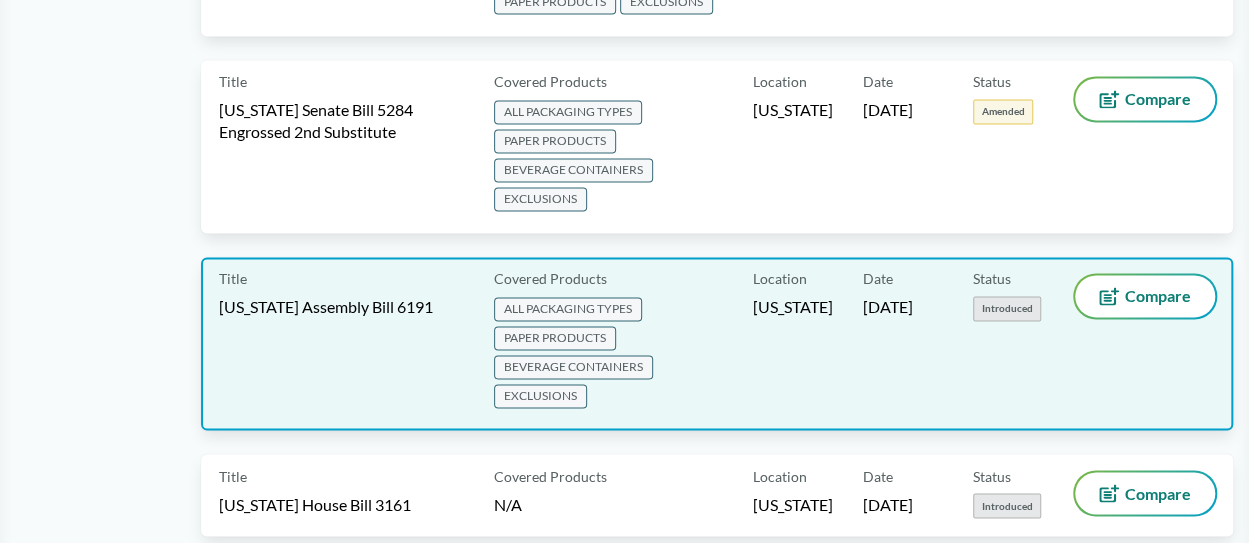 click on "[US_STATE] Assembly Bill 6191" at bounding box center (326, 307) 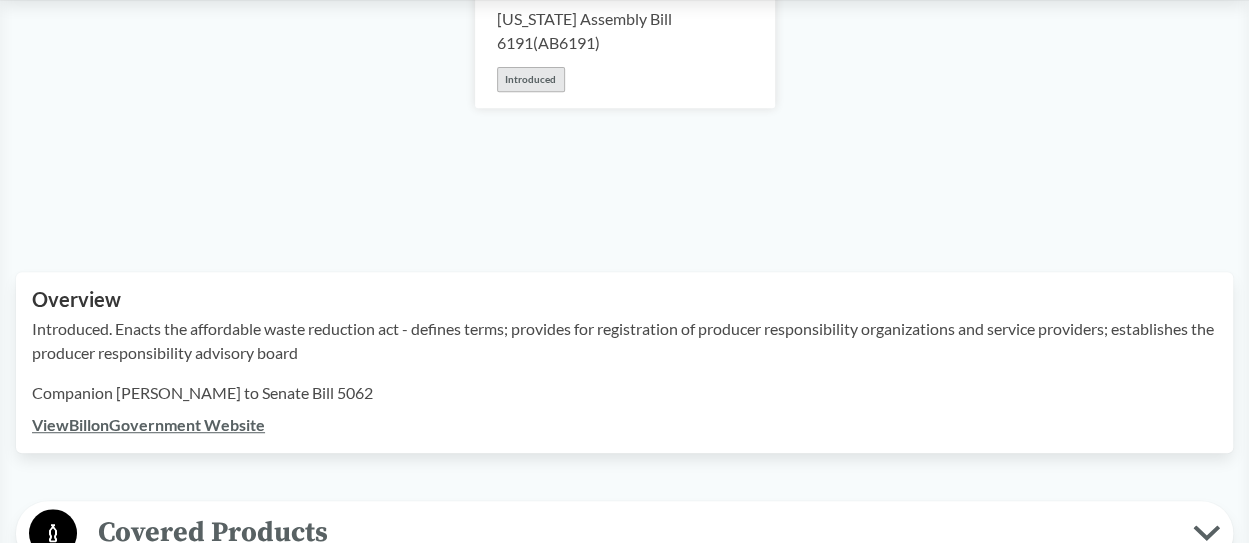 scroll, scrollTop: 600, scrollLeft: 0, axis: vertical 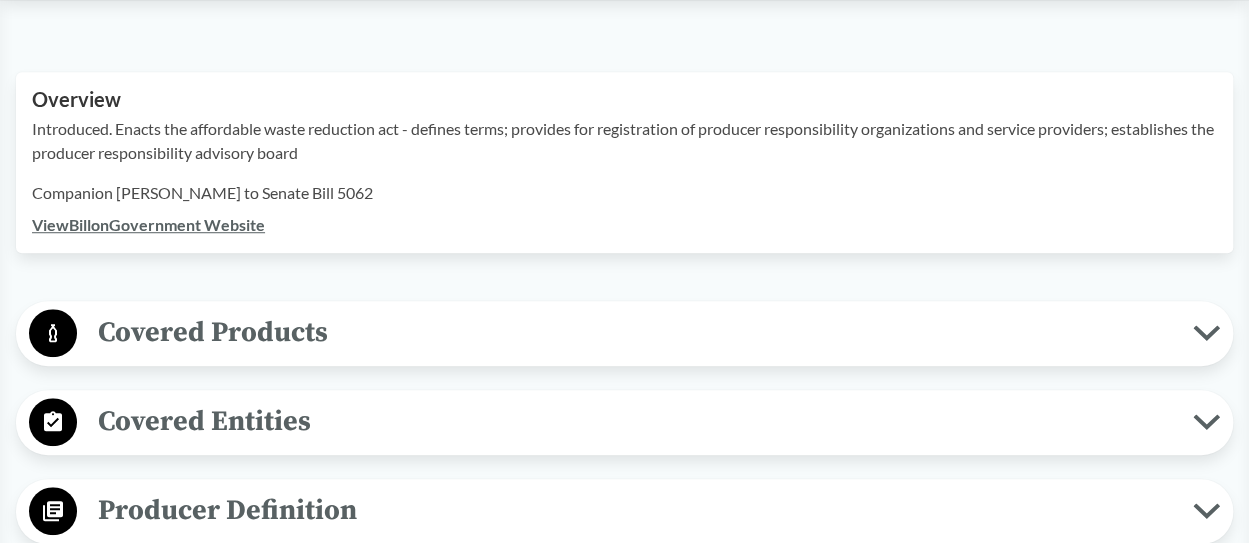 click on "Covered Products" at bounding box center [635, 332] 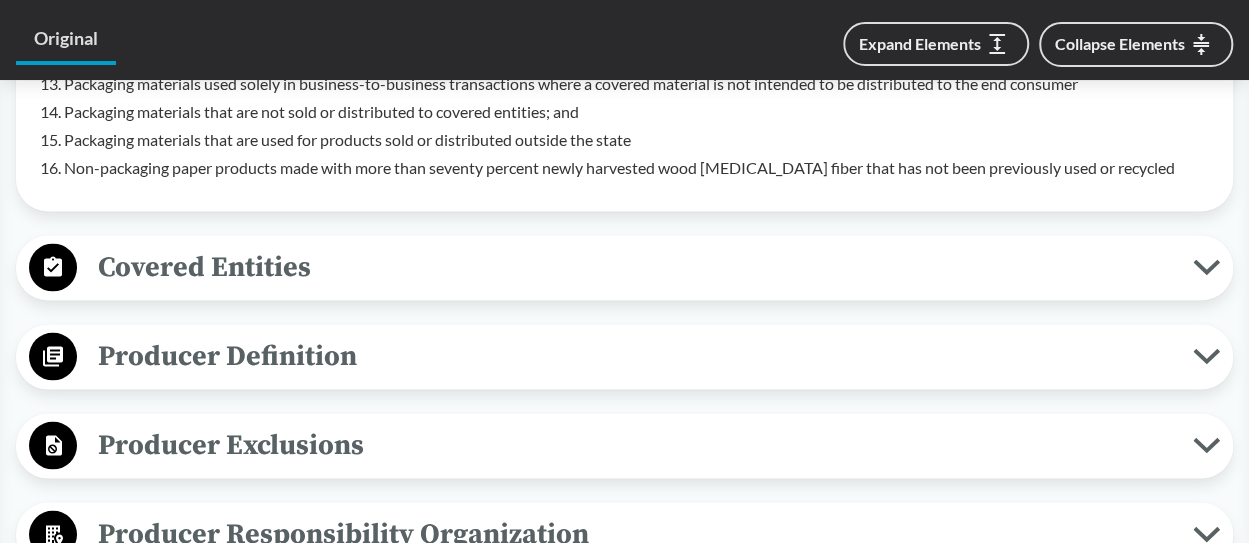 scroll, scrollTop: 900, scrollLeft: 0, axis: vertical 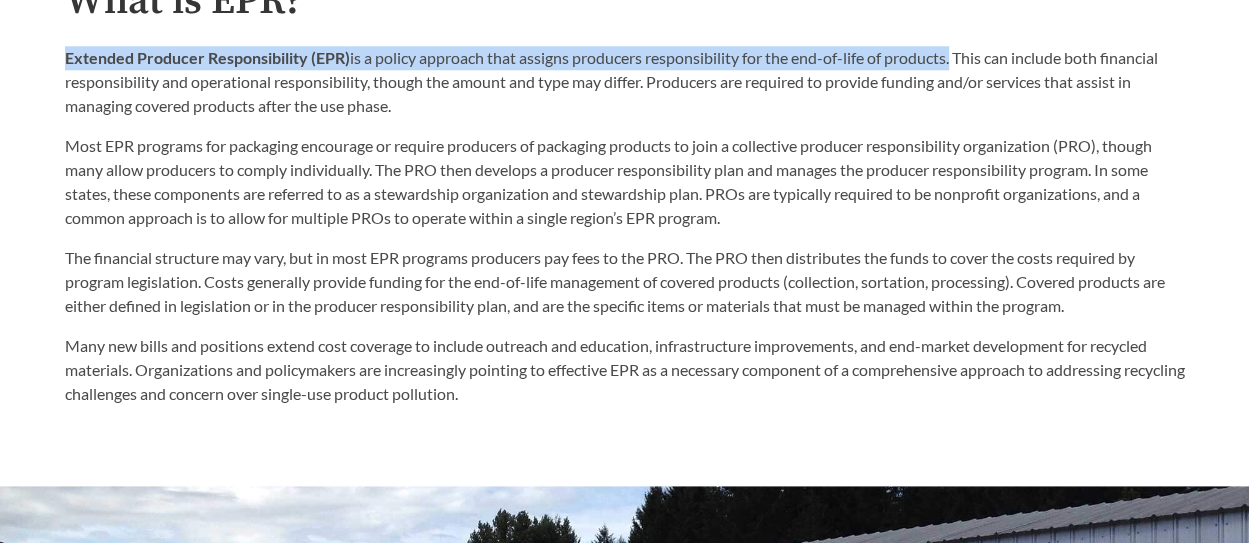 drag, startPoint x: 66, startPoint y: 58, endPoint x: 956, endPoint y: 59, distance: 890.00055 